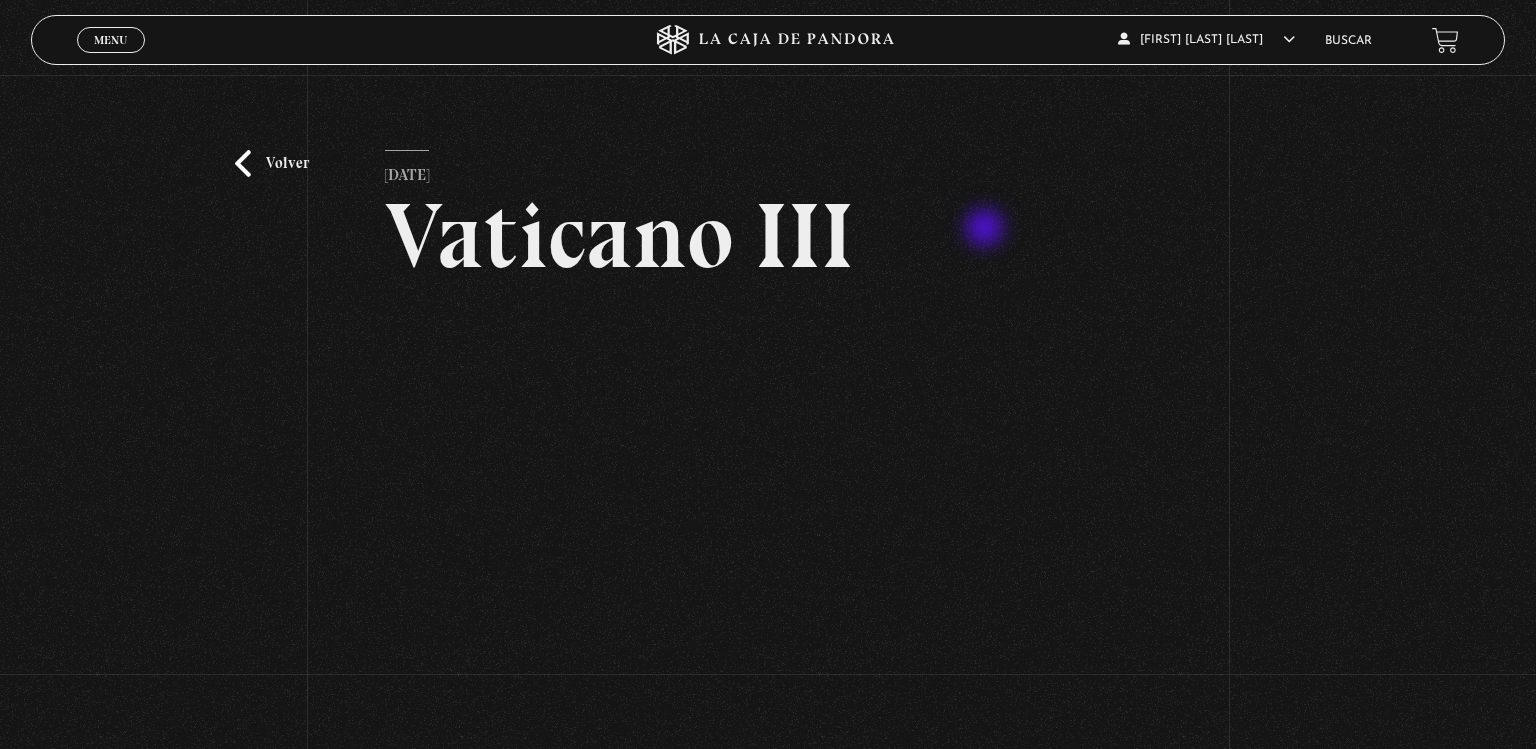 scroll, scrollTop: 0, scrollLeft: 0, axis: both 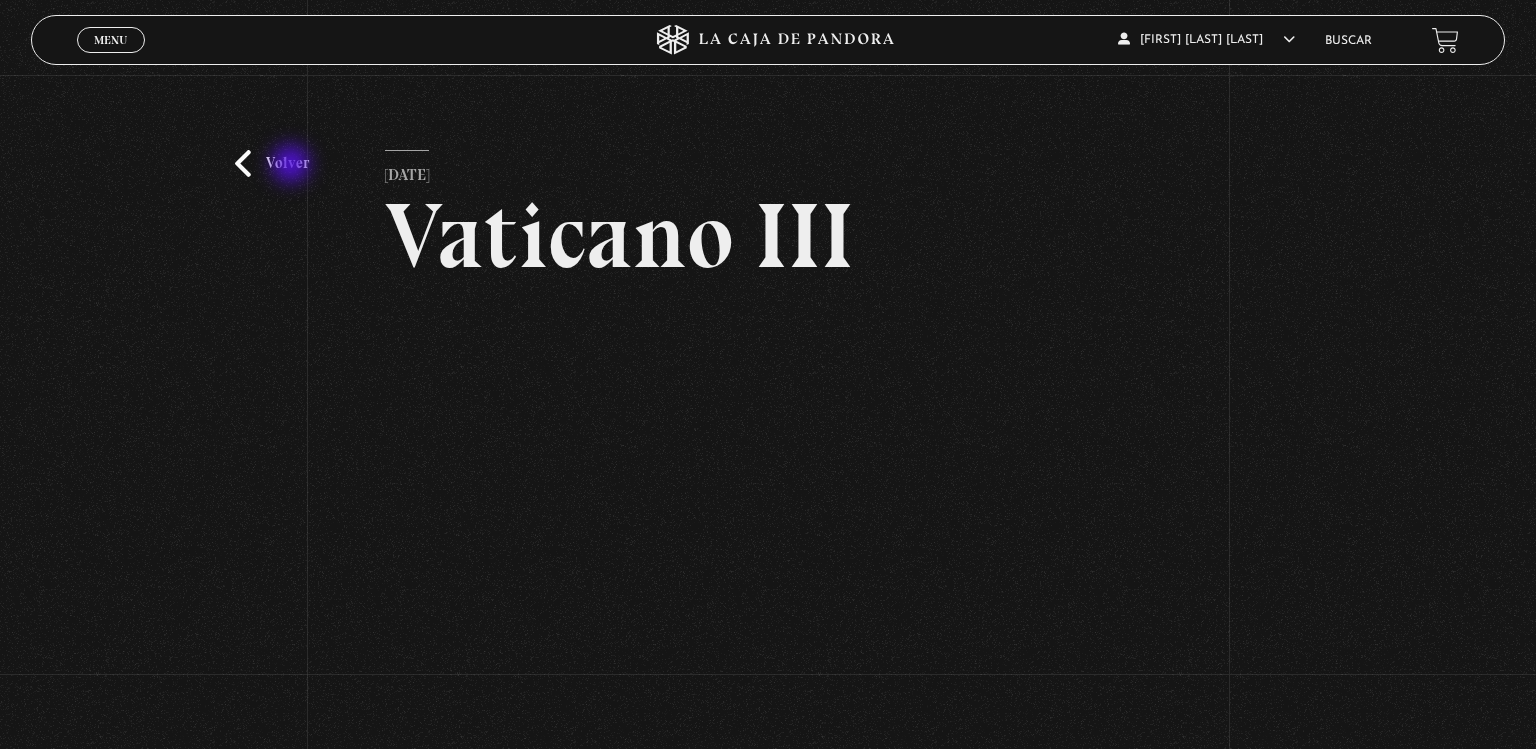 click on "Volver" at bounding box center [272, 163] 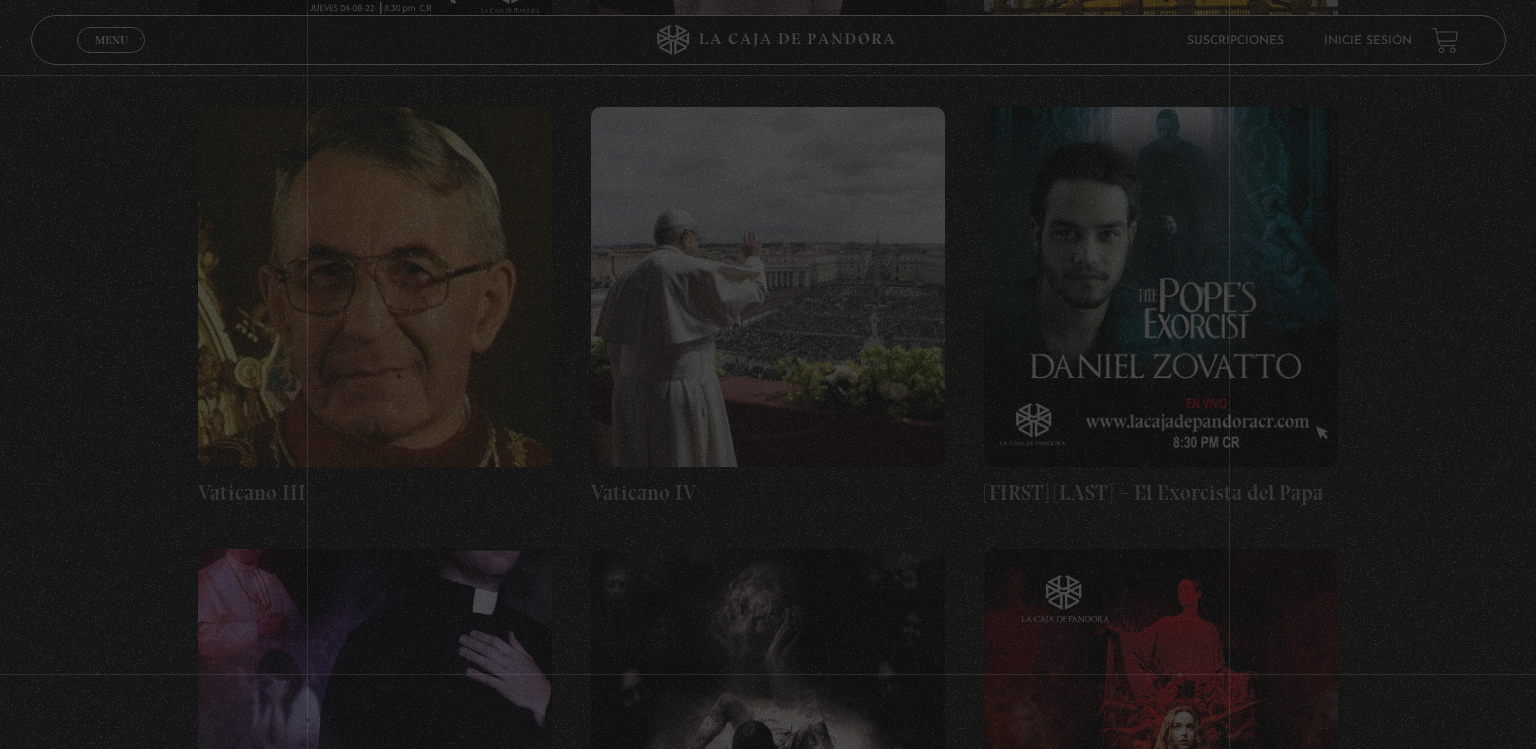 scroll, scrollTop: 2128, scrollLeft: 0, axis: vertical 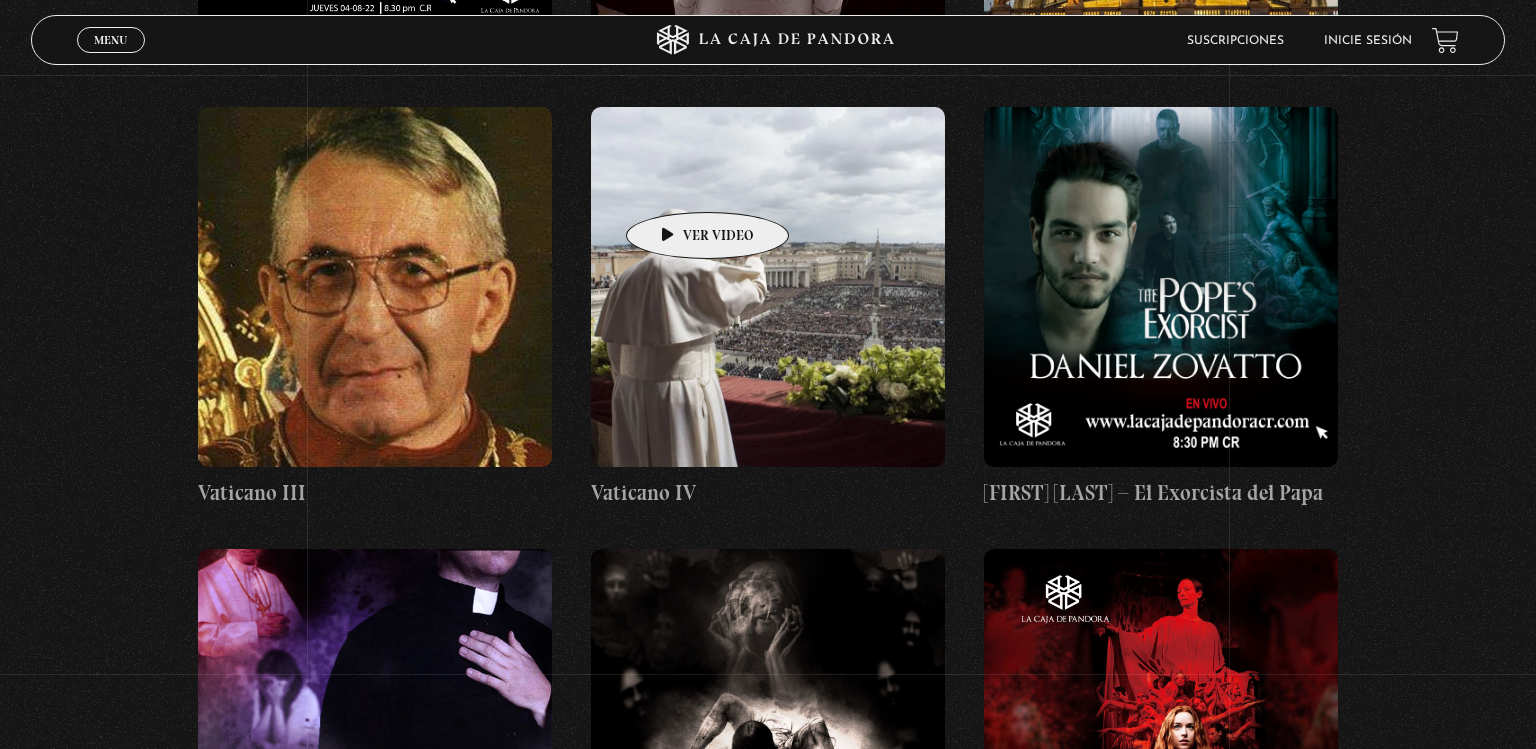 click at bounding box center [768, 287] 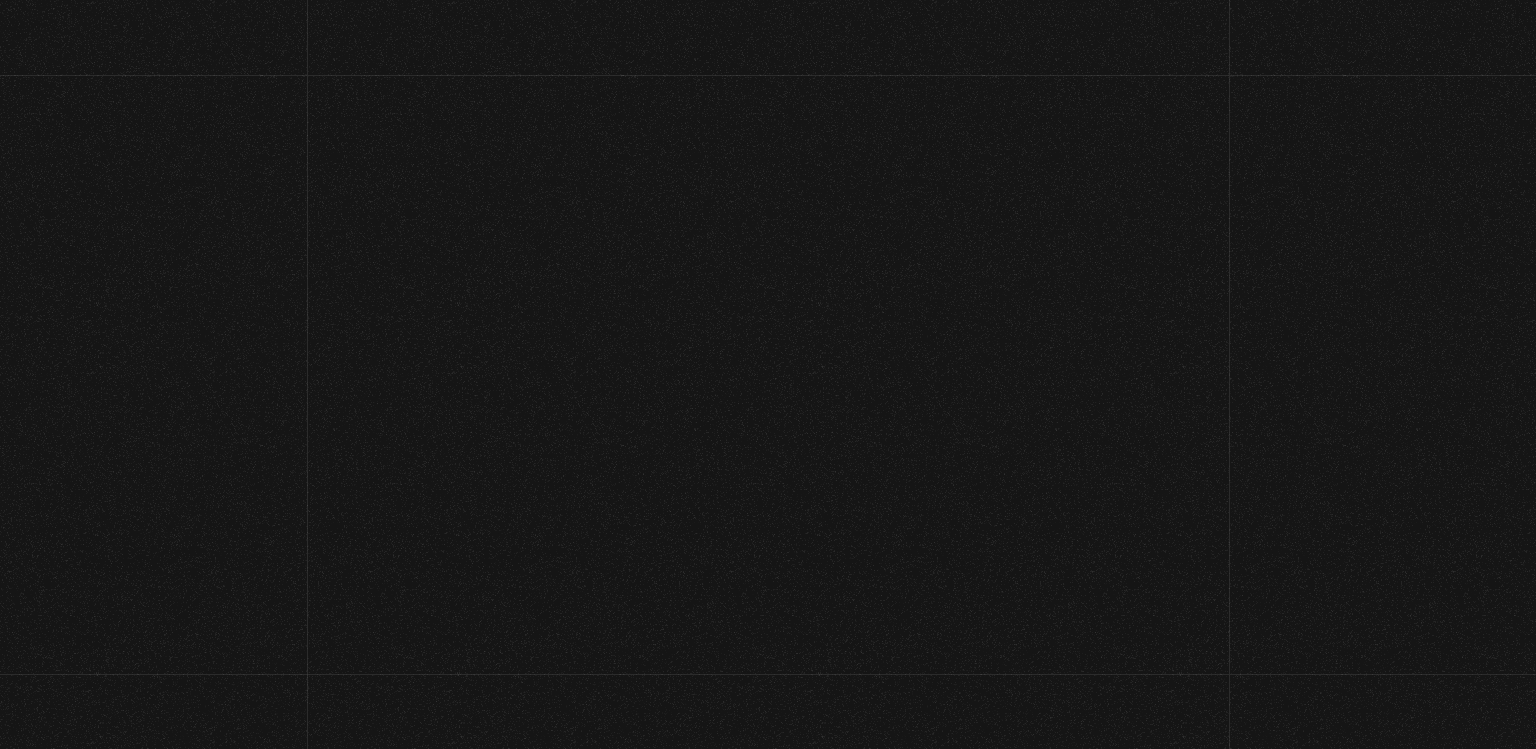 scroll, scrollTop: 0, scrollLeft: 0, axis: both 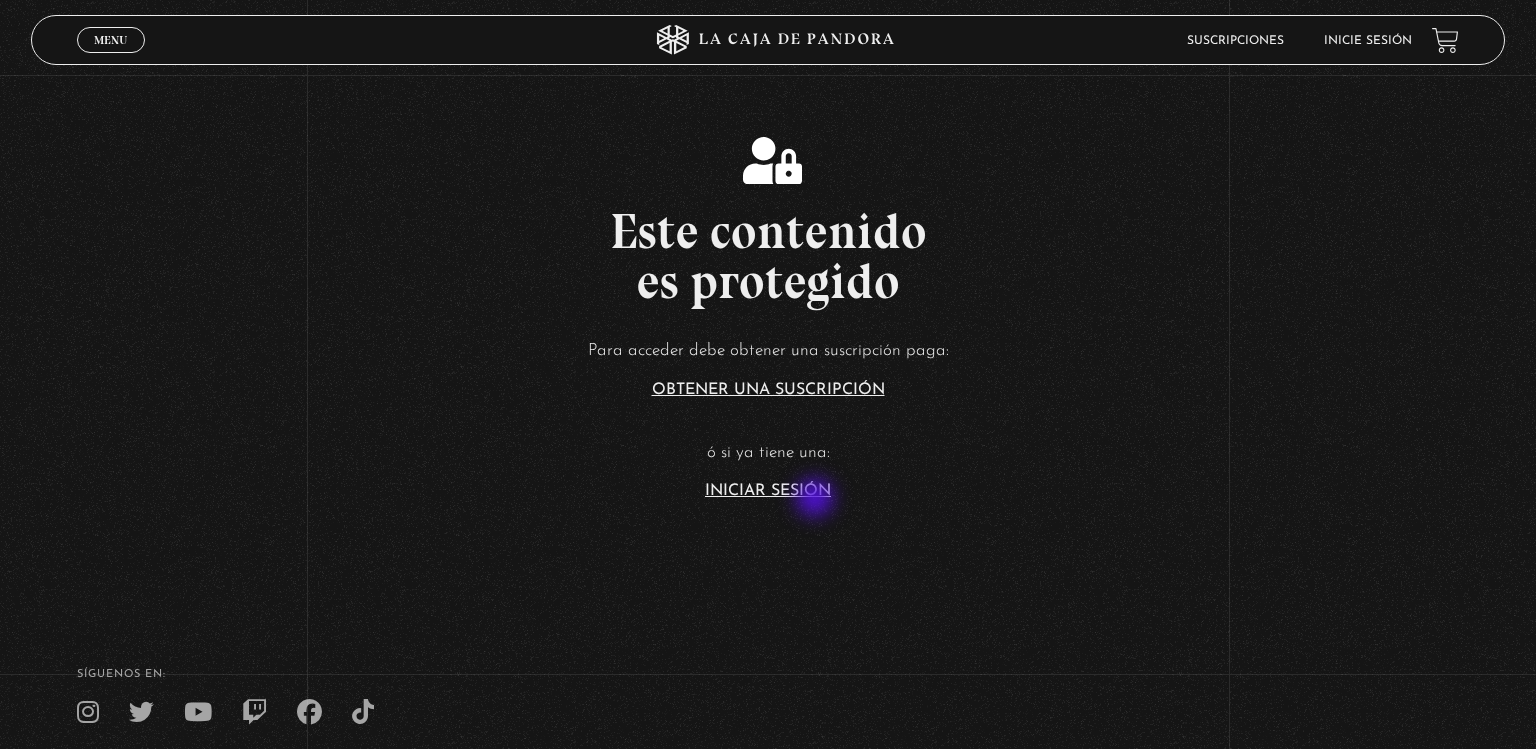 click on "Este contenido  es protegido
Para acceder debe obtener una suscripción paga:
Obtener una suscripción
ó si ya tiene una:
Iniciar Sesión" at bounding box center [768, 299] 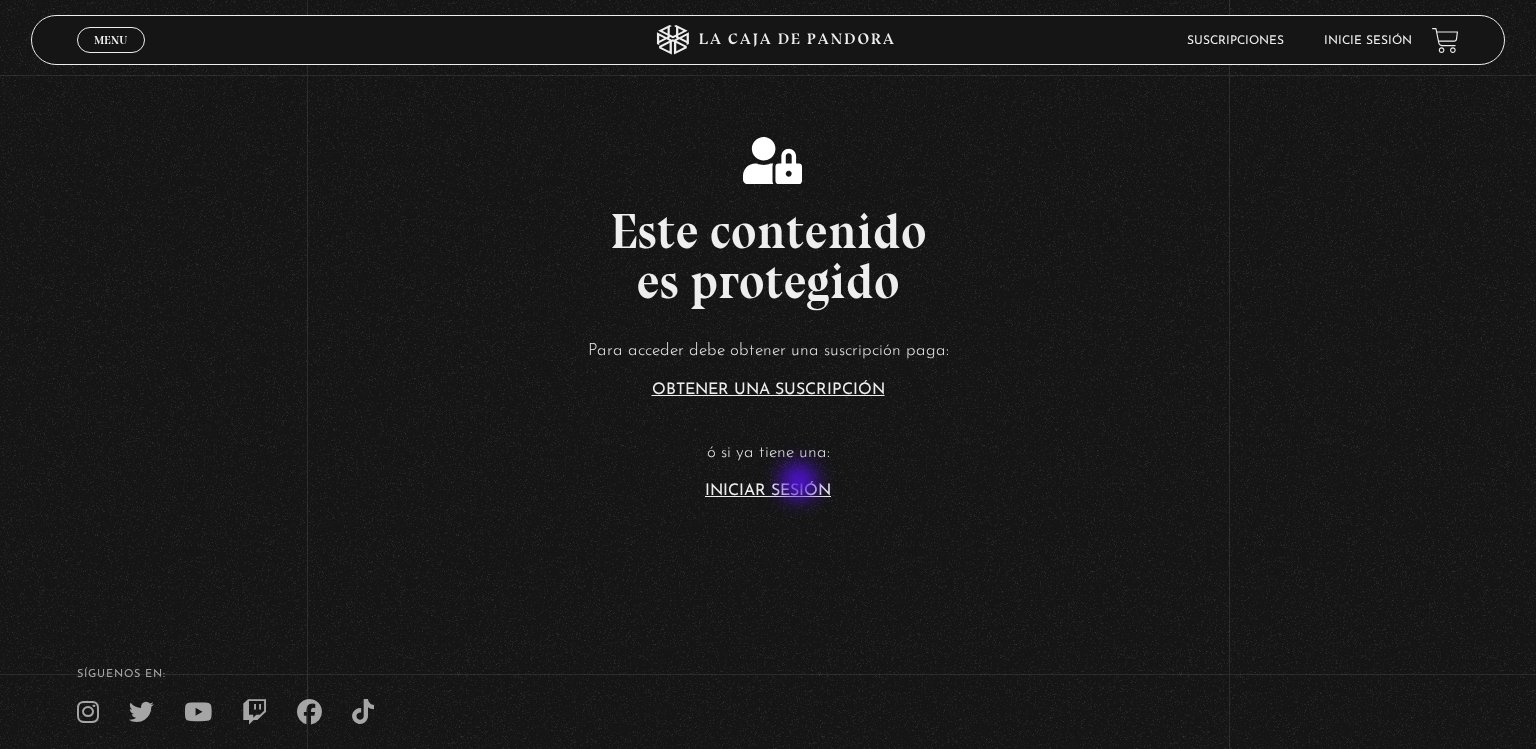 click on "Iniciar Sesión" at bounding box center (768, 491) 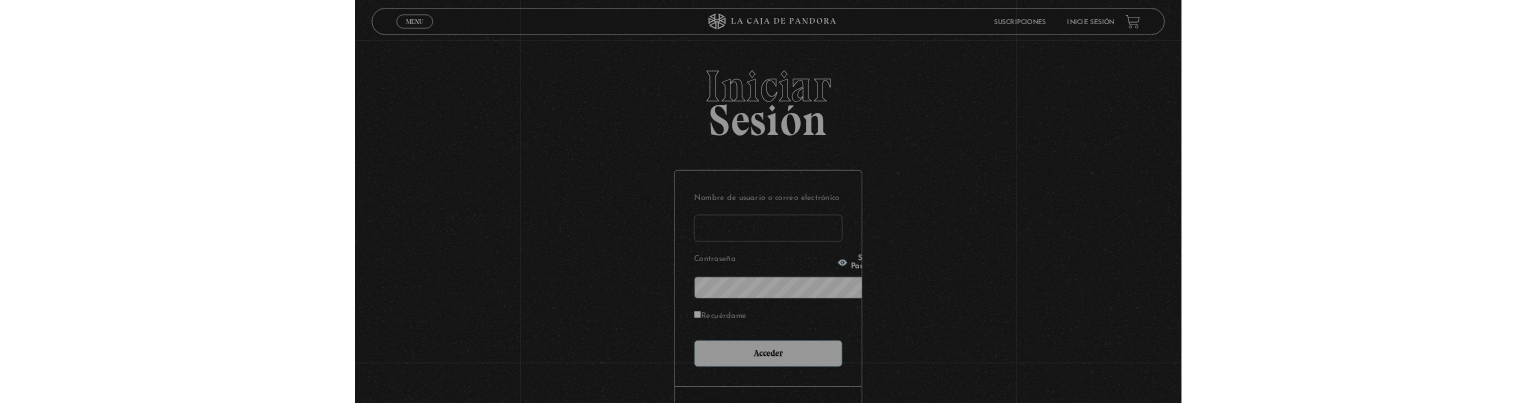 scroll, scrollTop: 0, scrollLeft: 0, axis: both 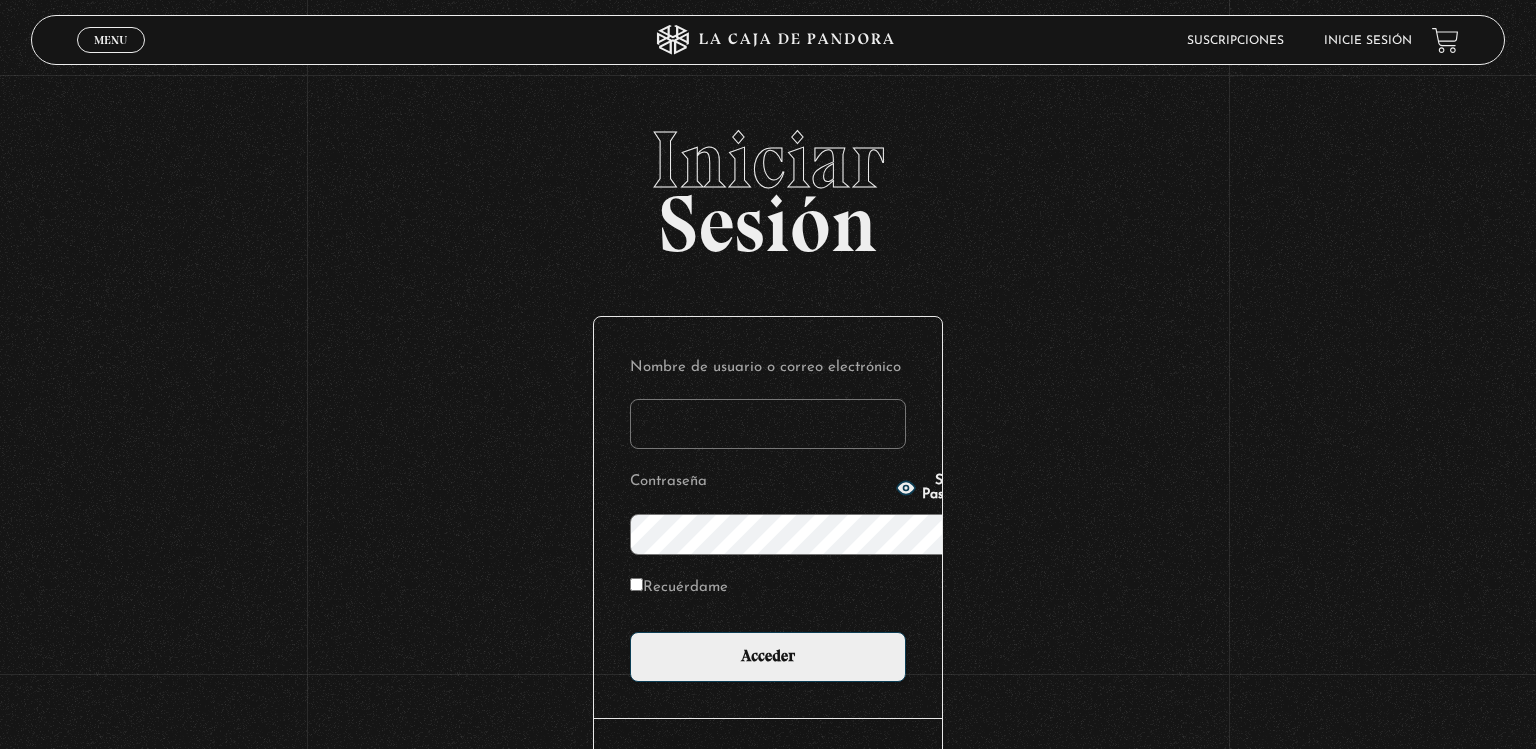 click on "Show Password" at bounding box center [938, 488] 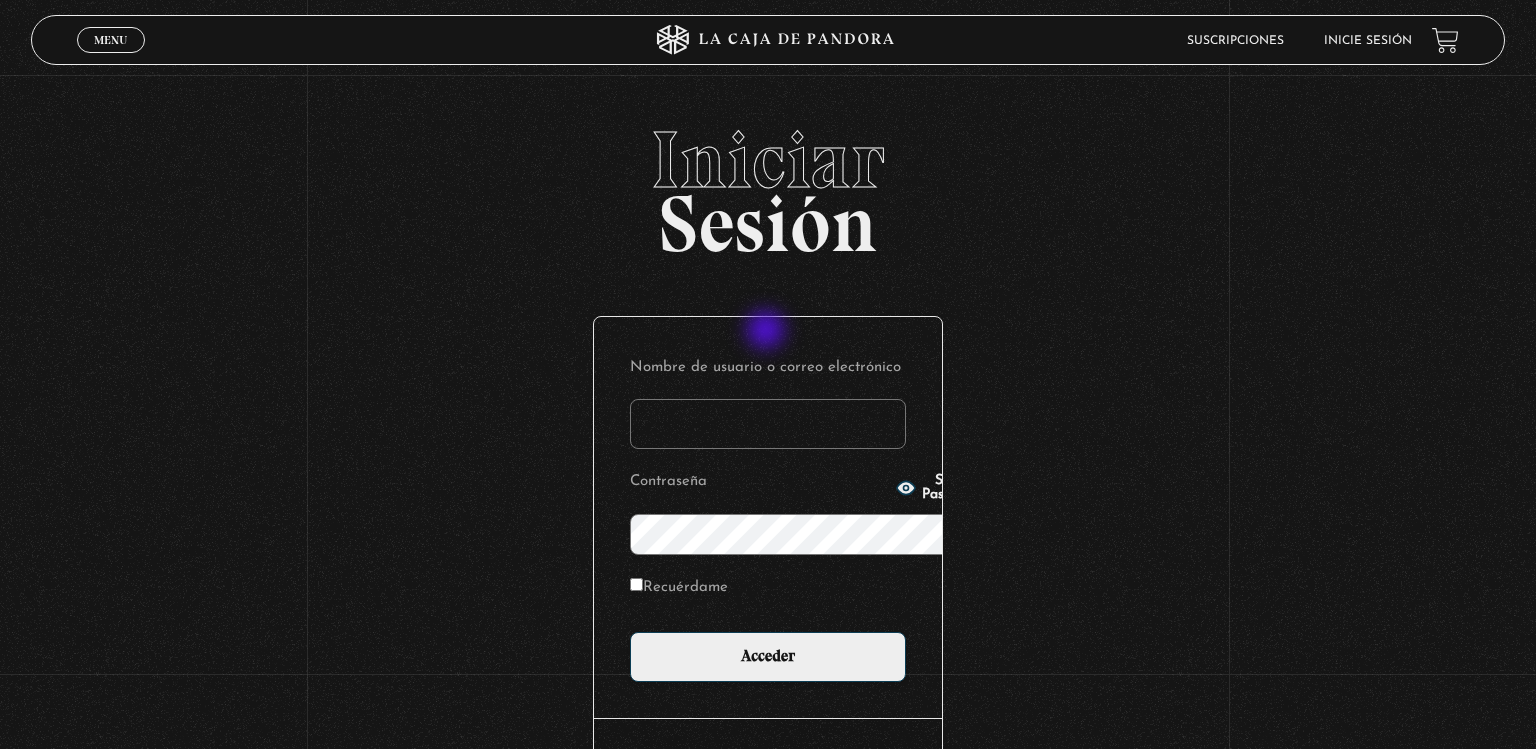 click on "Nombre de usuario o correo electrónico" at bounding box center (768, 424) 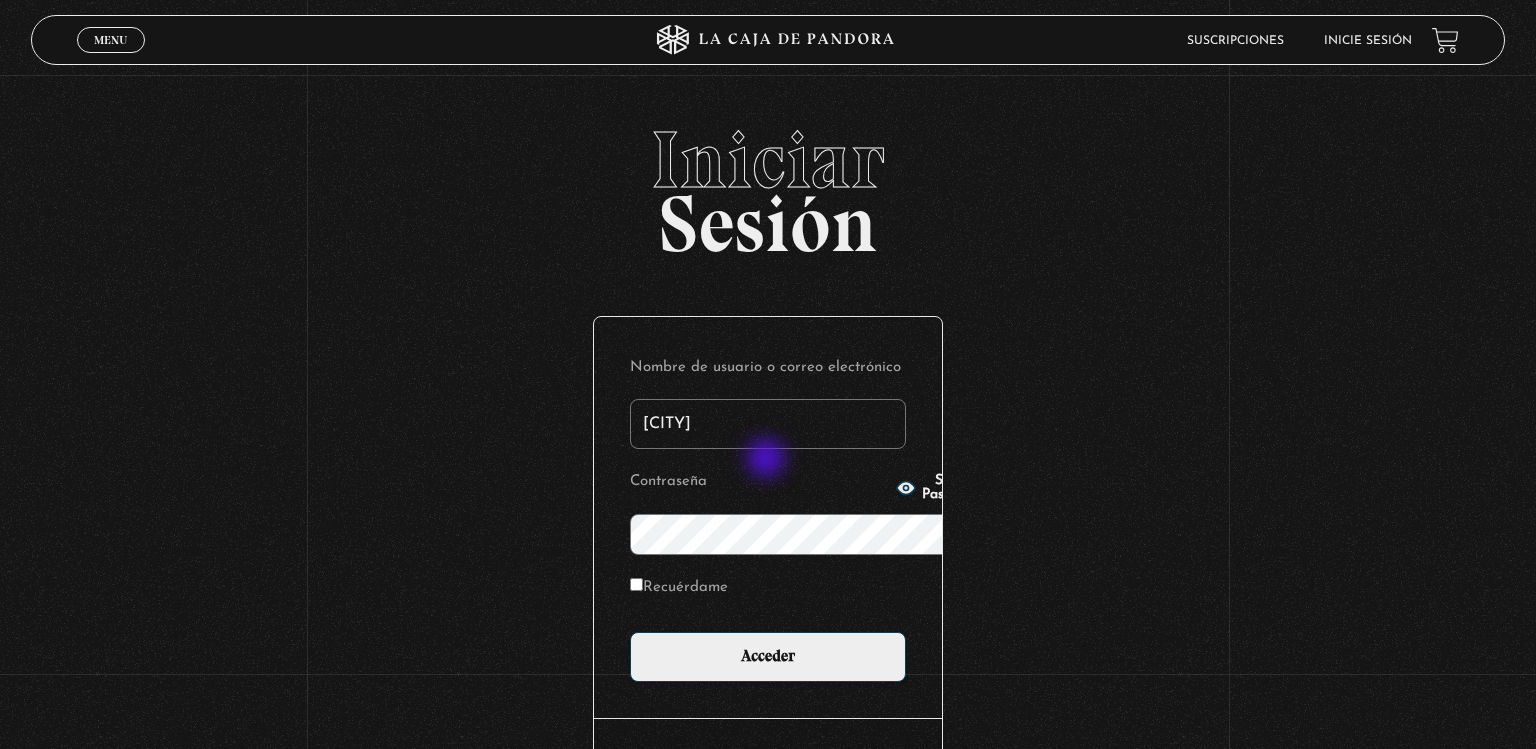 type on "laguerocastro" 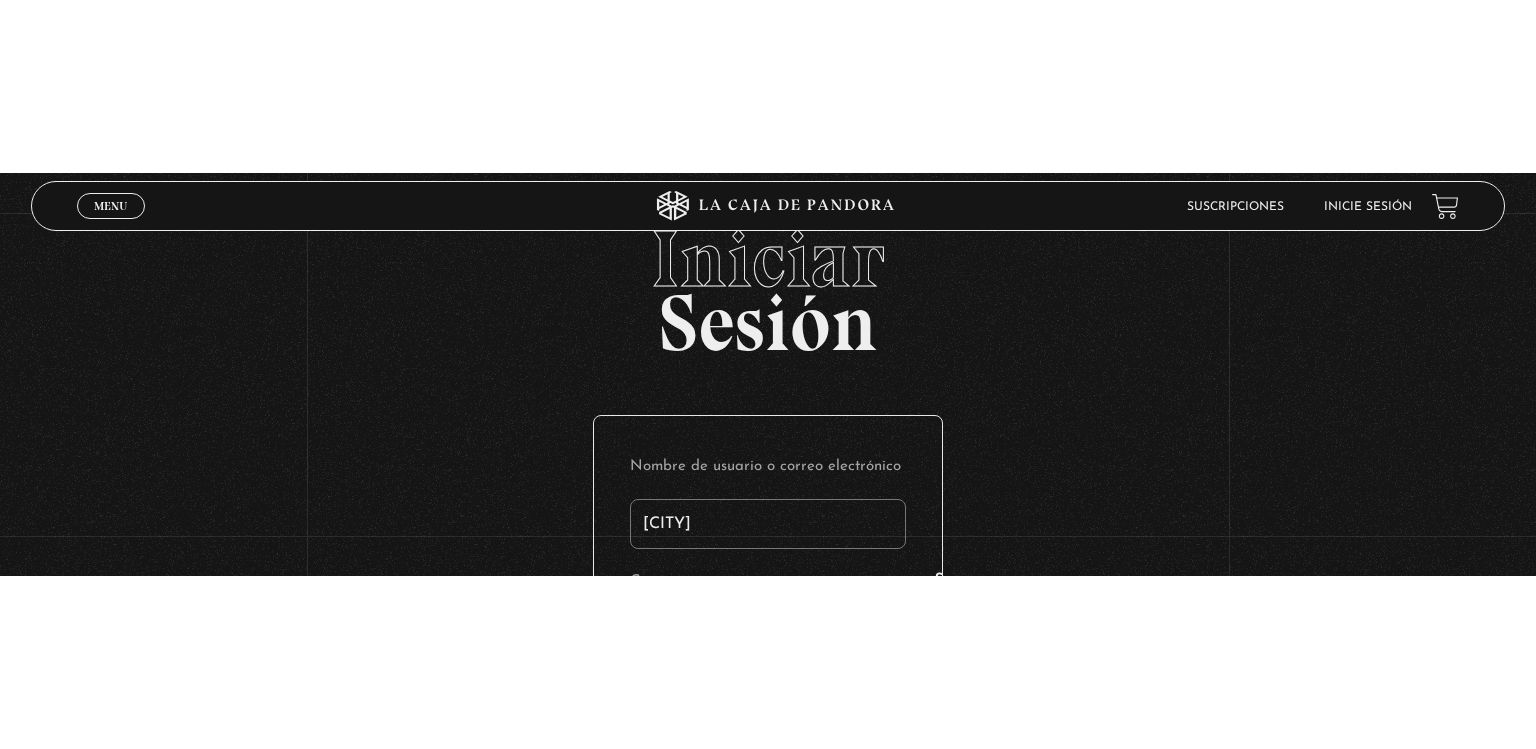 scroll, scrollTop: 0, scrollLeft: 0, axis: both 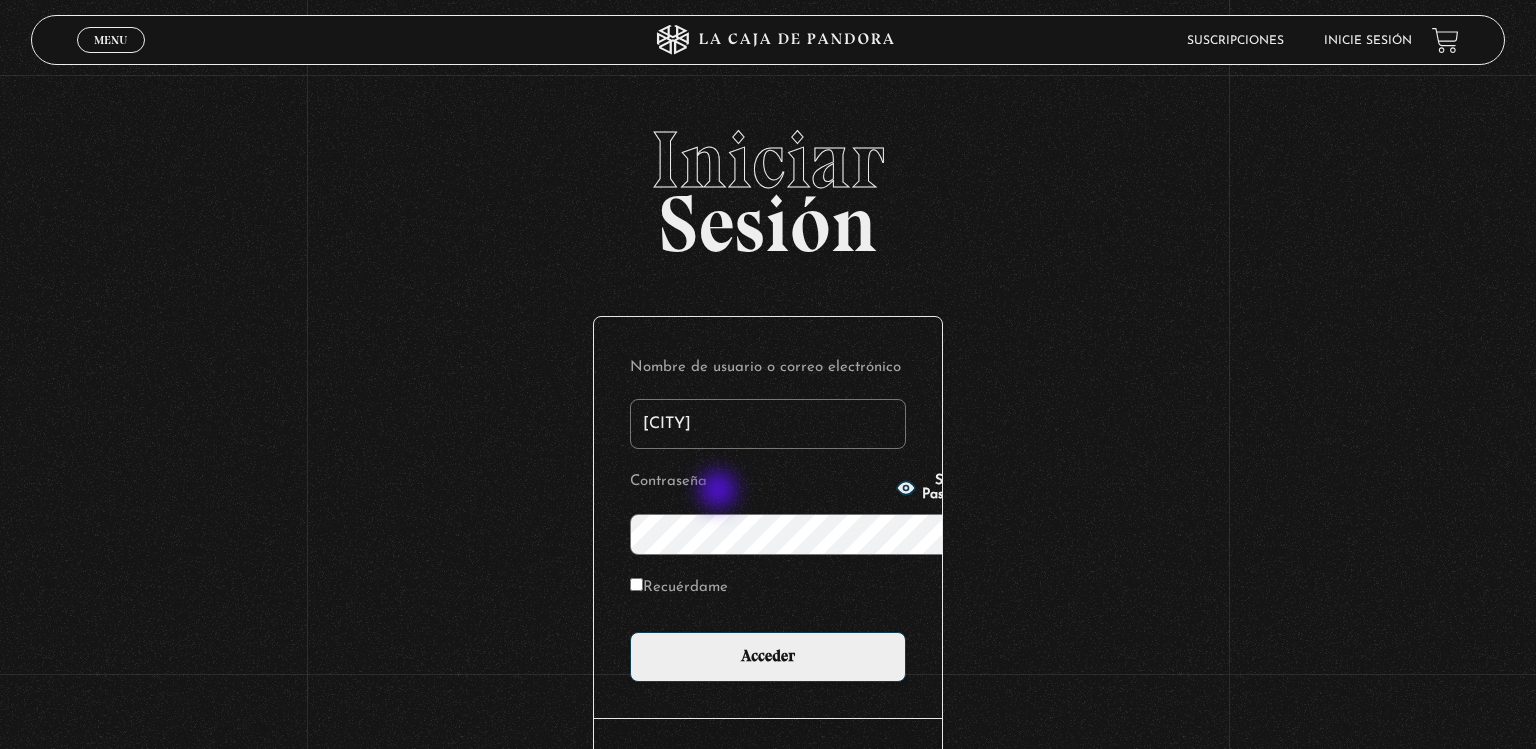 click on "Show Password" at bounding box center (951, 488) 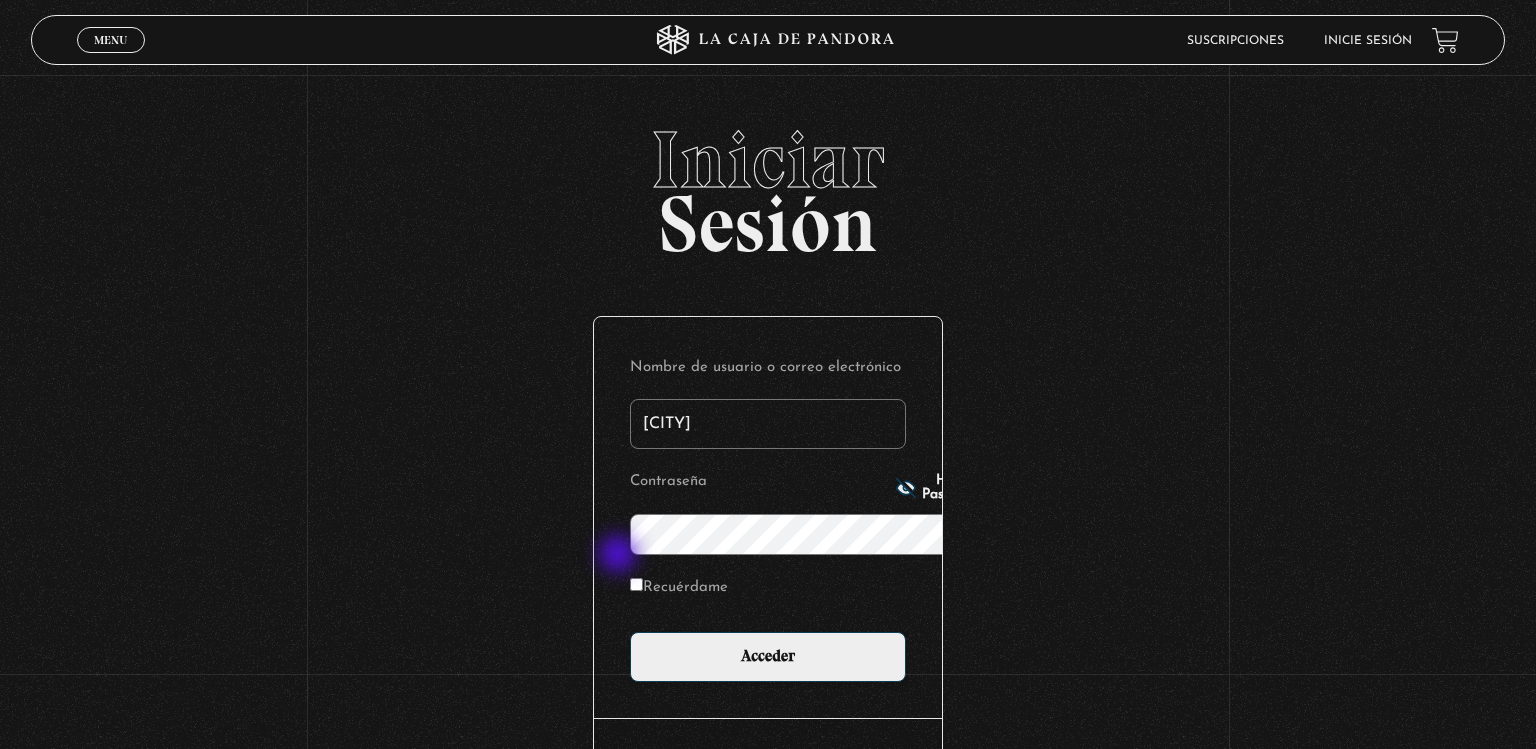 click on "Recuérdame" at bounding box center (679, 588) 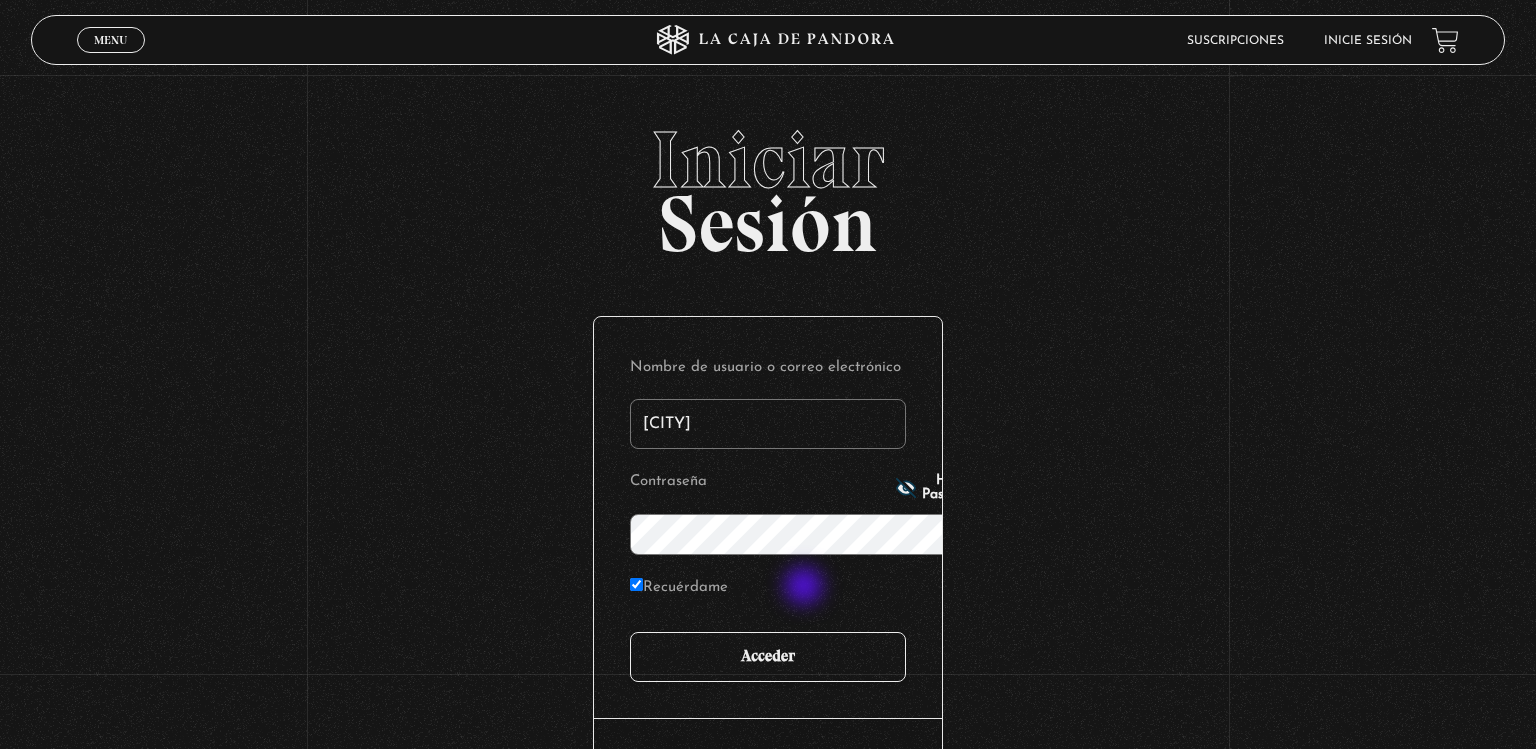 click on "Acceder" at bounding box center [768, 657] 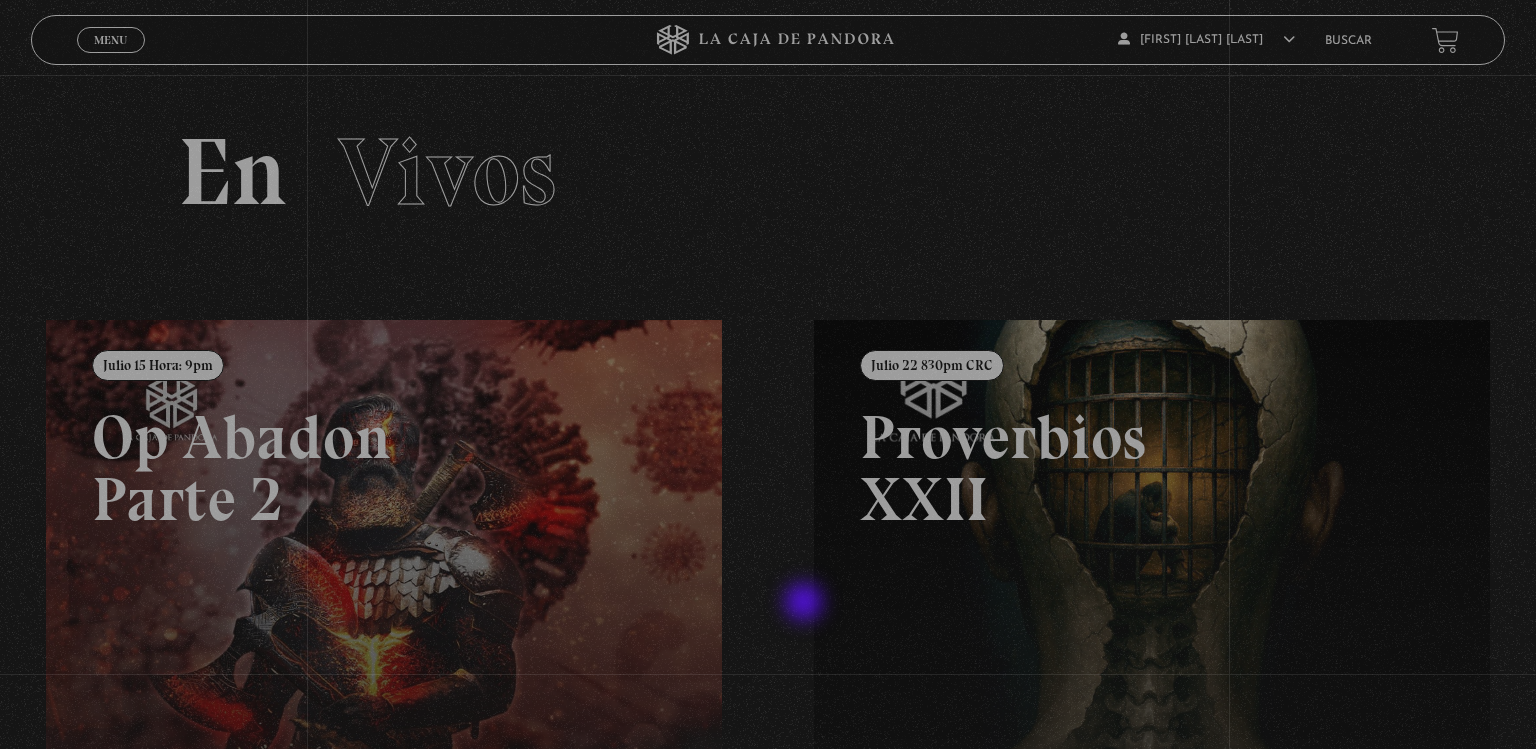 scroll, scrollTop: 0, scrollLeft: 0, axis: both 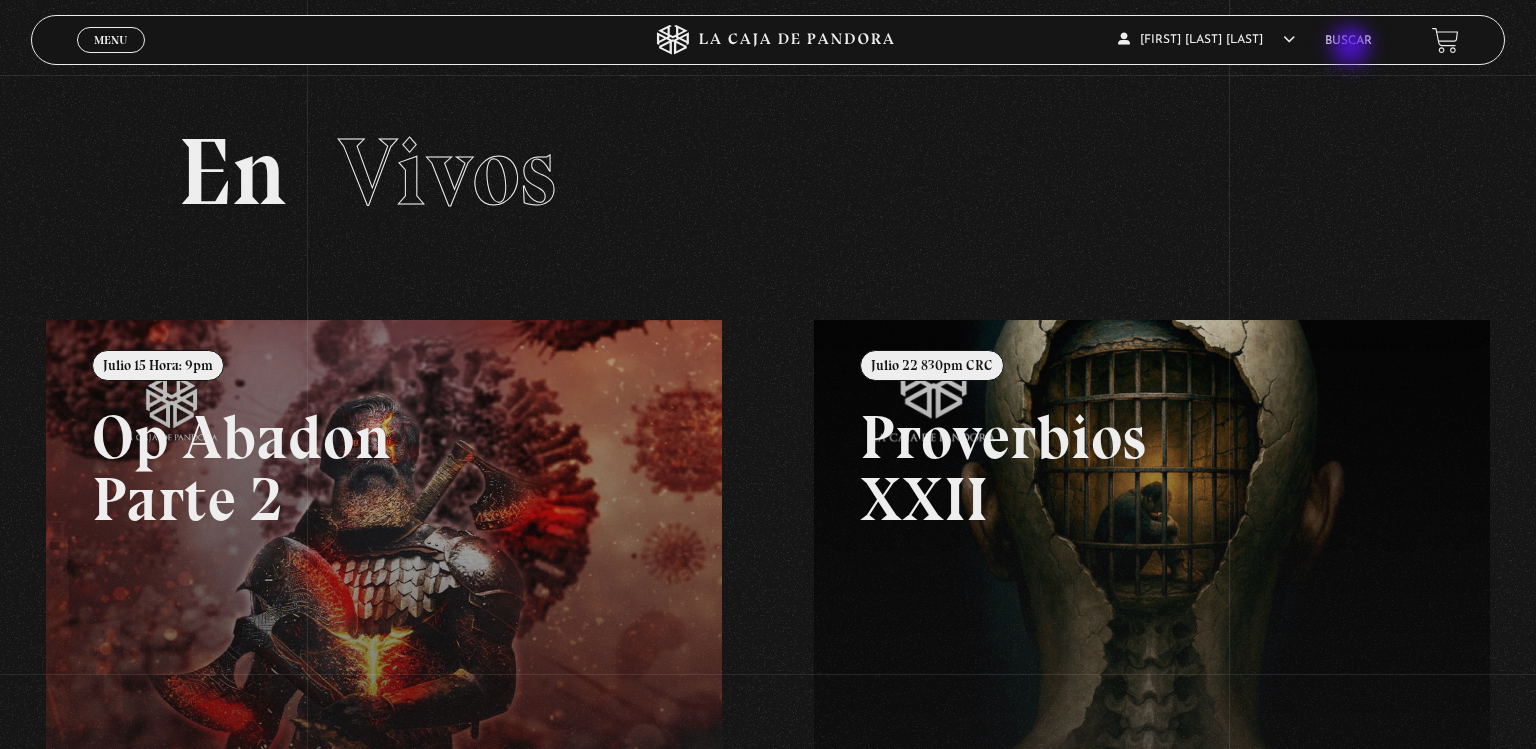 click on "Buscar" at bounding box center (1348, 40) 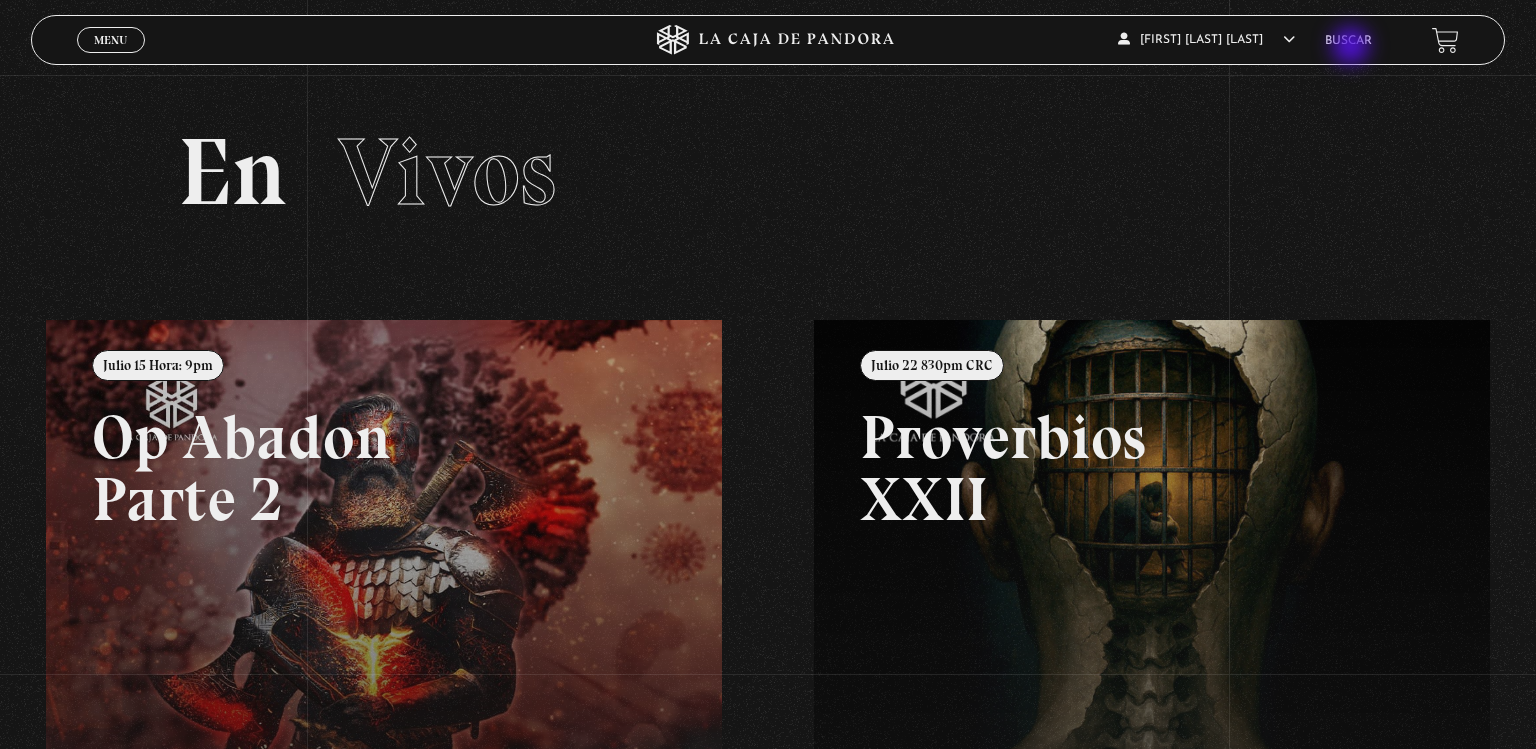 click on "Buscar" at bounding box center (1348, 40) 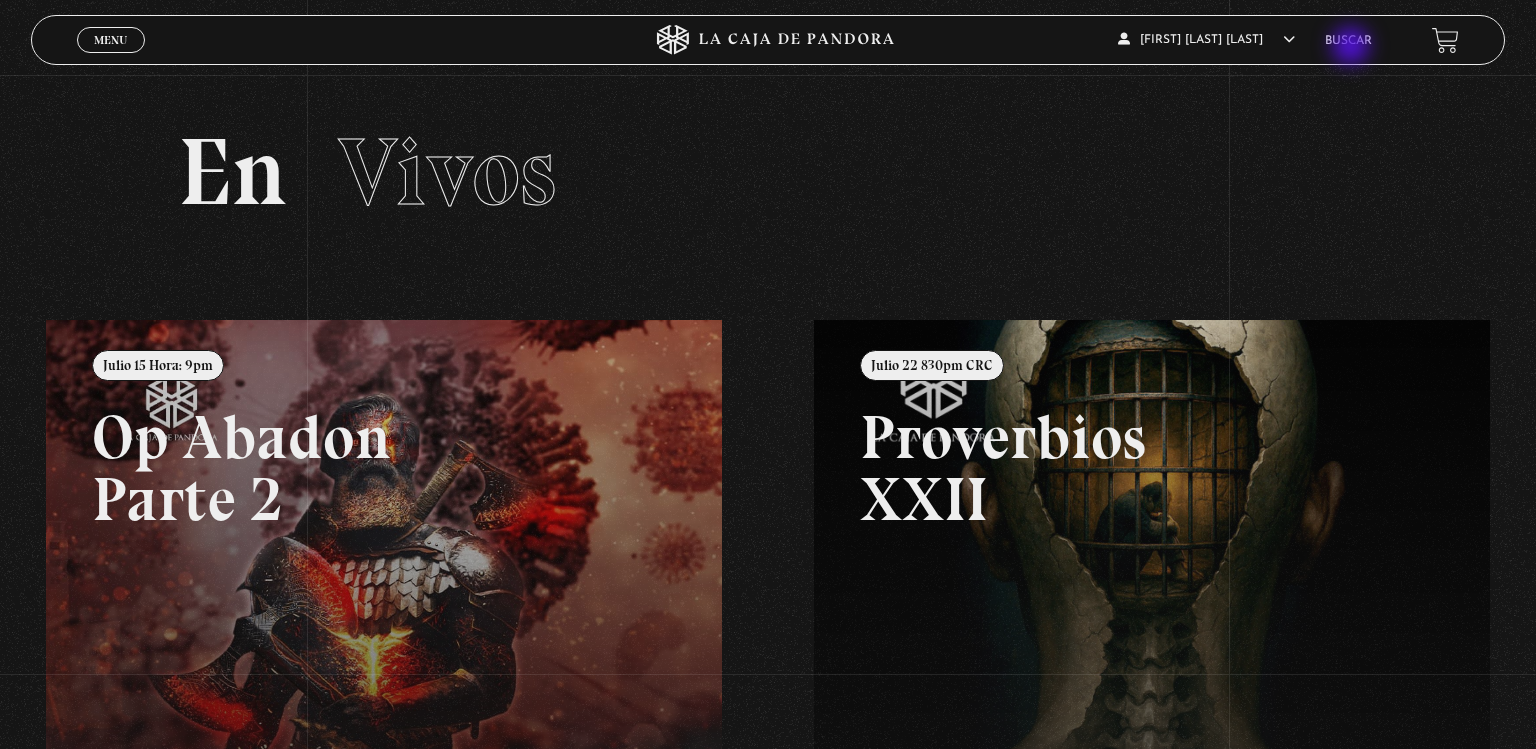 click on "Buscar" at bounding box center (1348, 40) 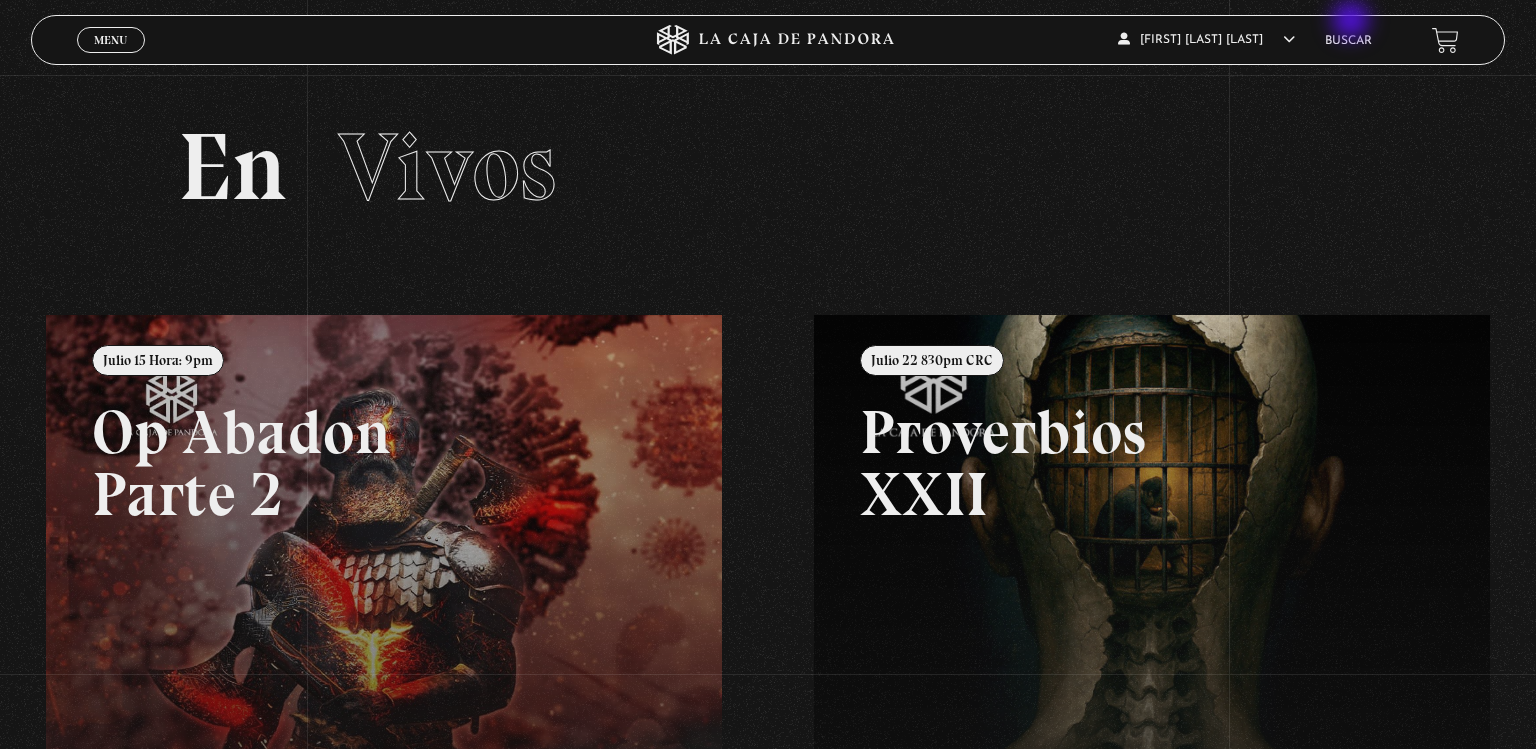 scroll, scrollTop: 0, scrollLeft: 0, axis: both 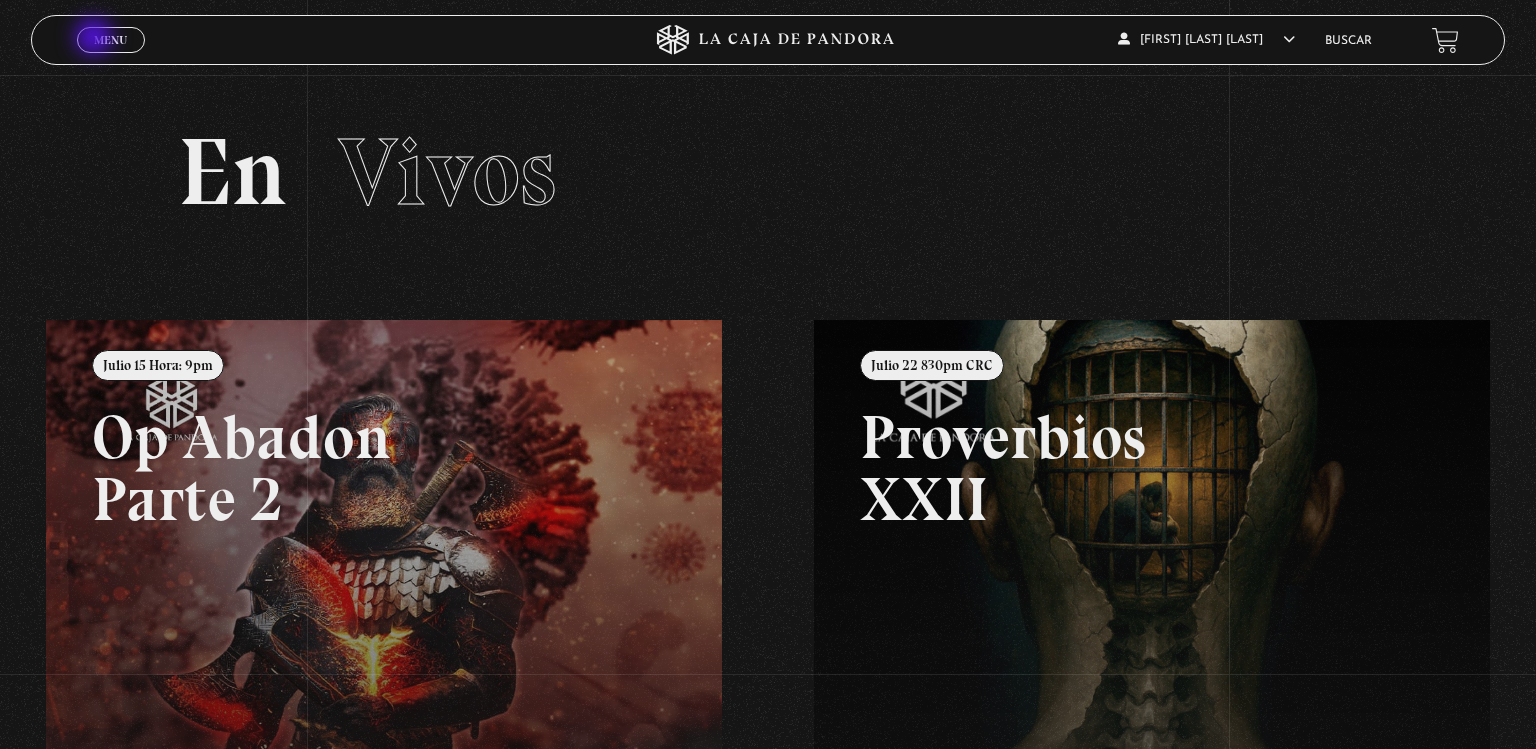 click on "Menu" at bounding box center (110, 40) 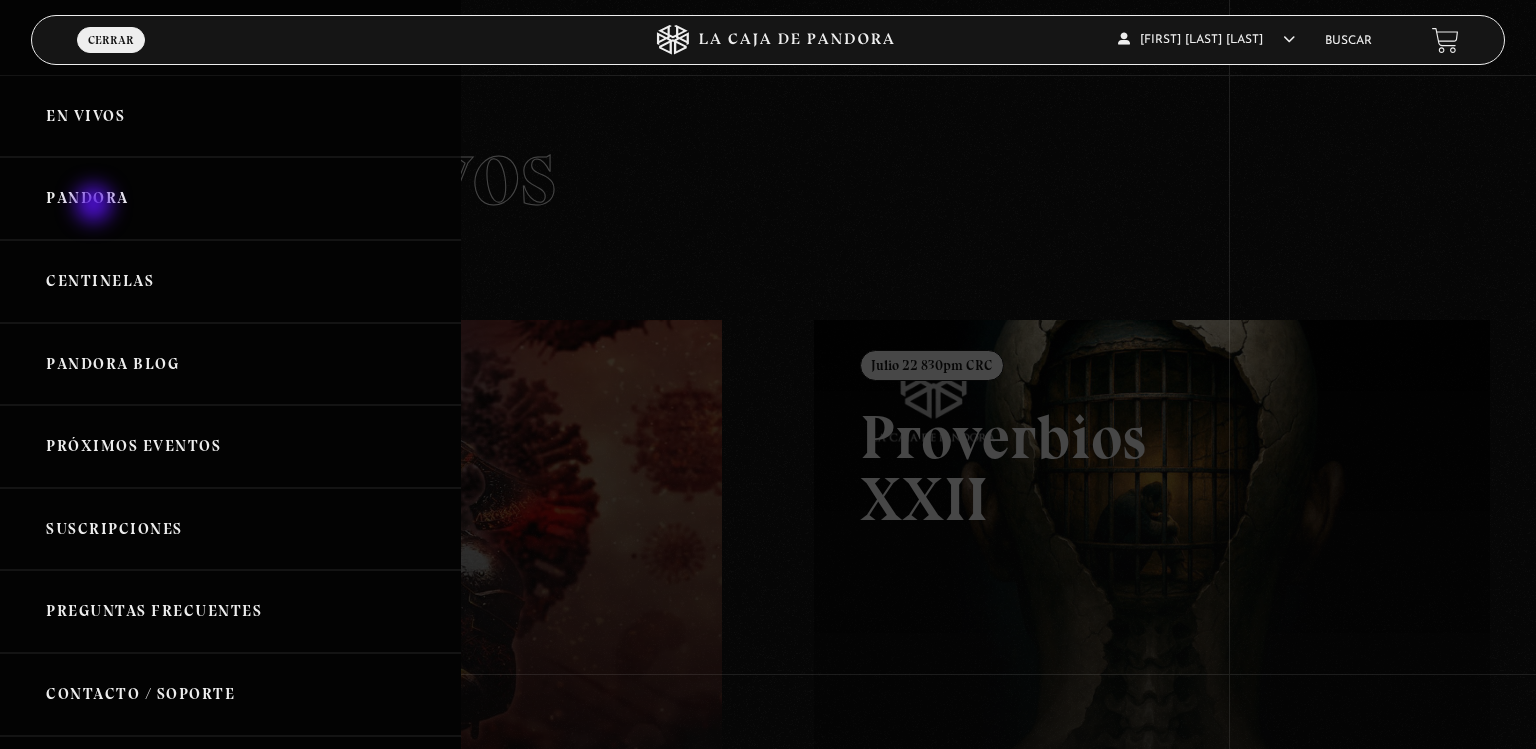 click on "Pandora" at bounding box center [230, 198] 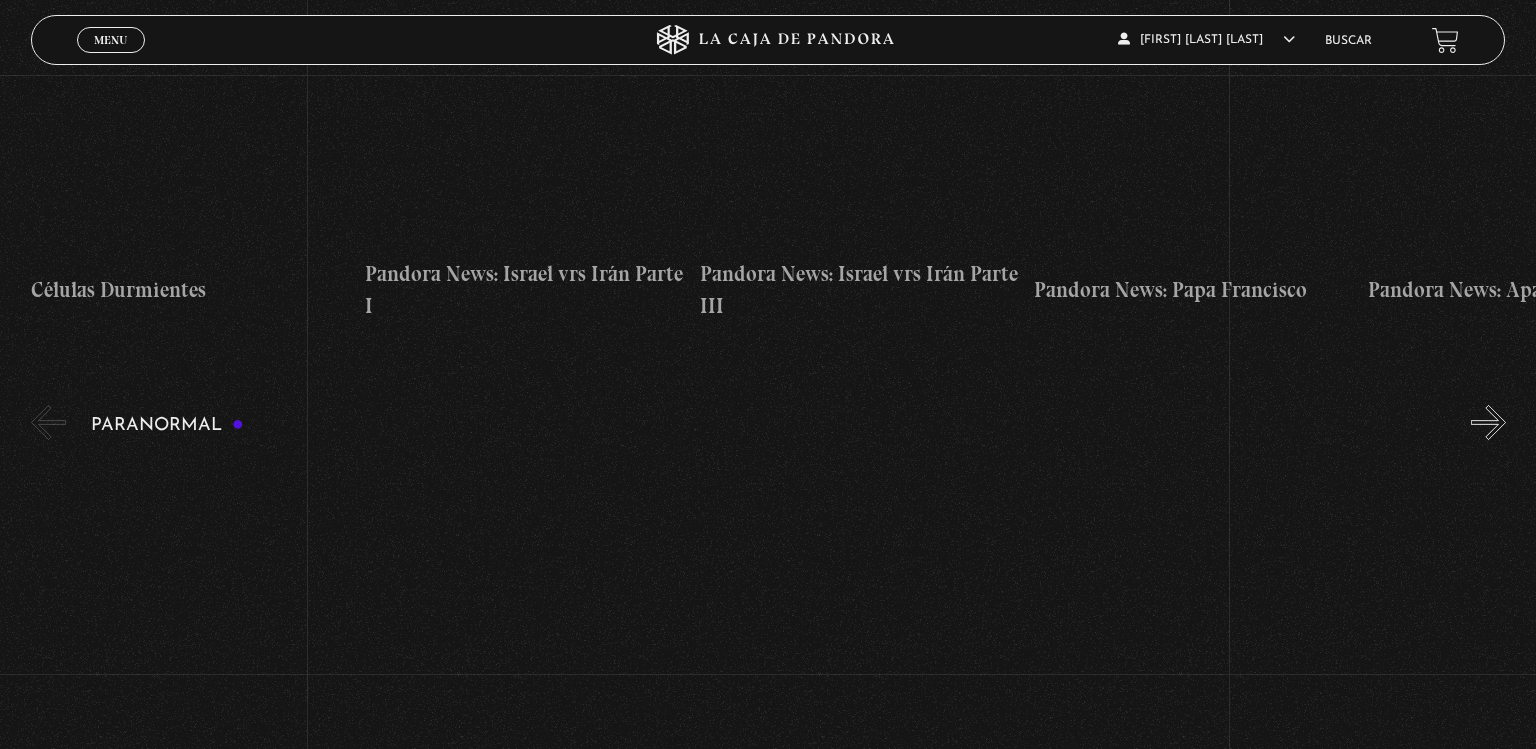 scroll, scrollTop: 672, scrollLeft: 0, axis: vertical 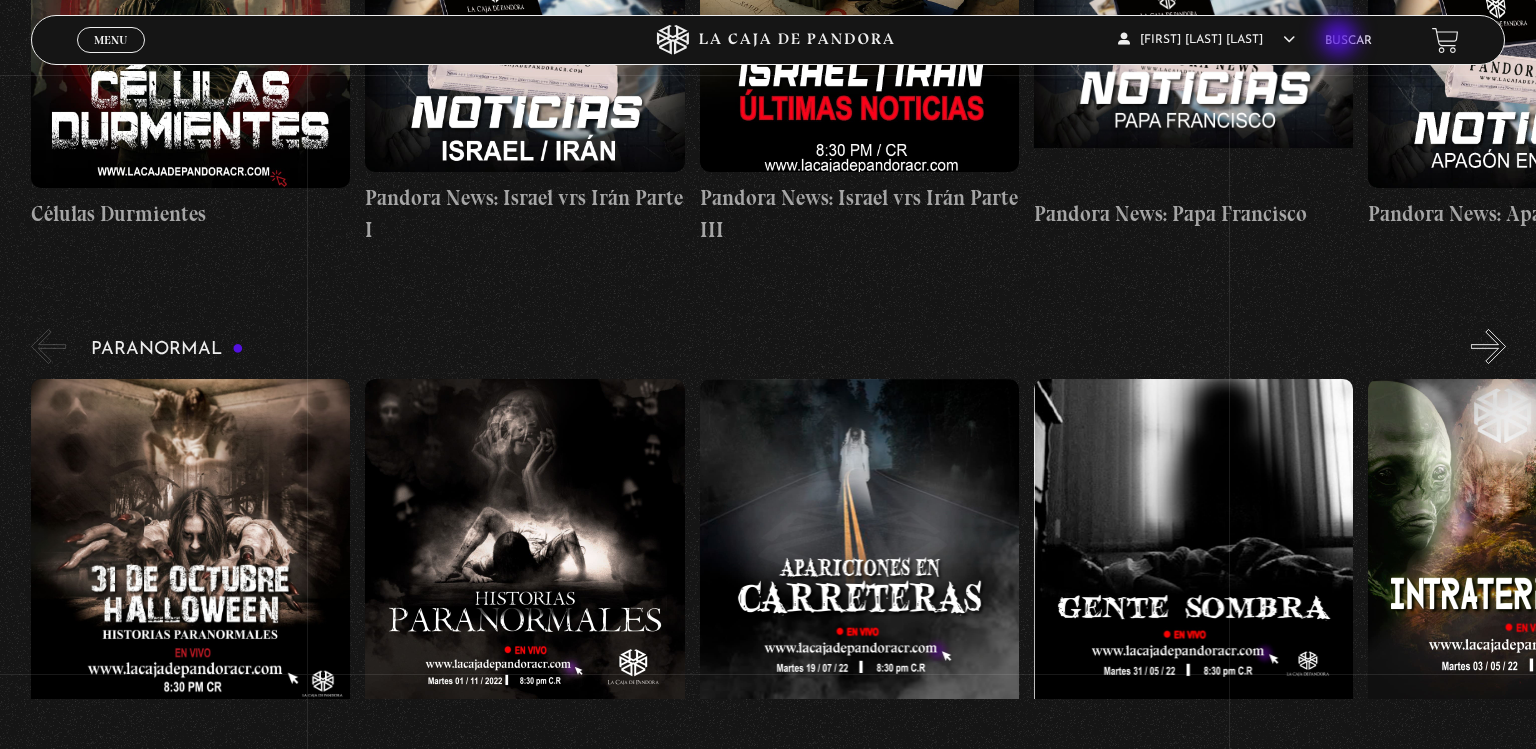 click on "Buscar" at bounding box center (1348, 41) 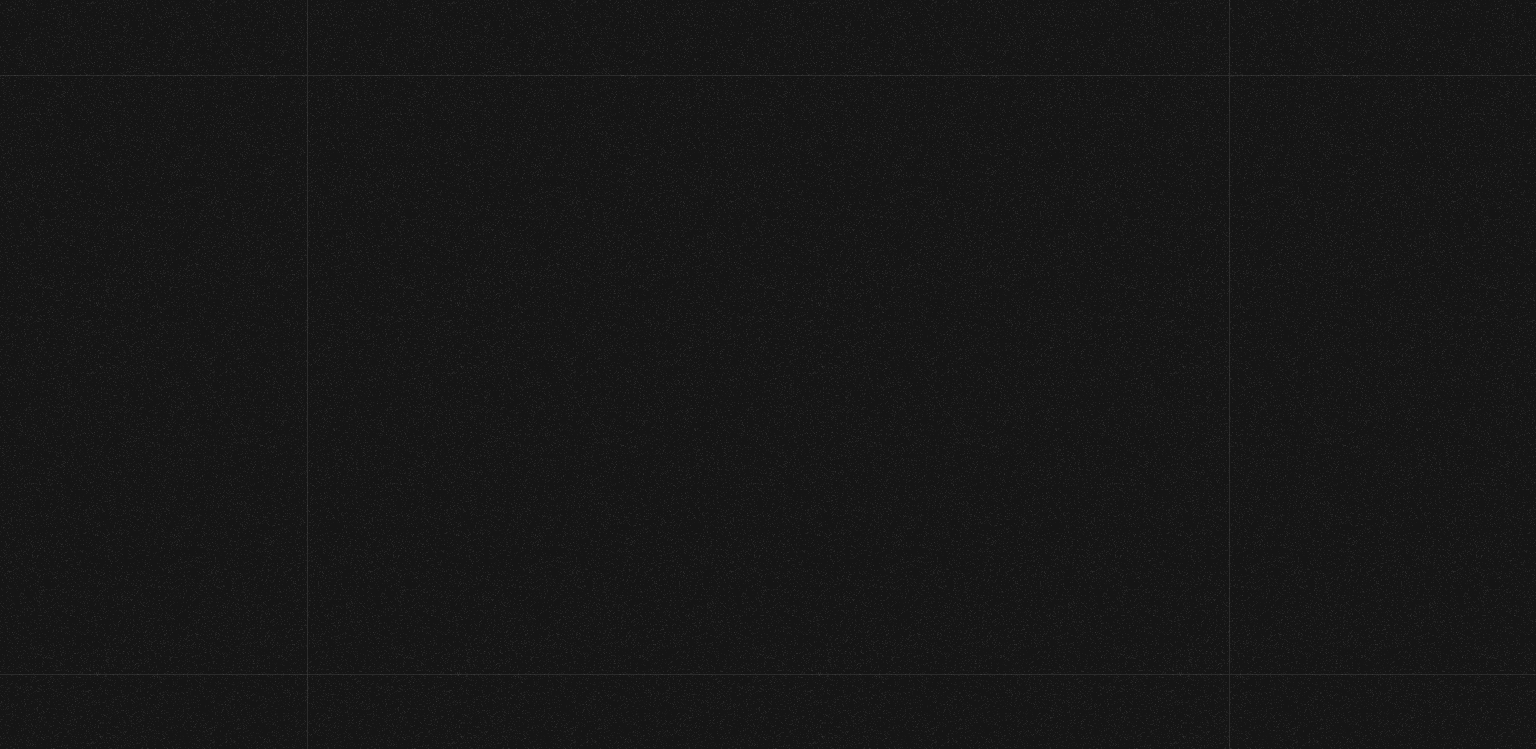 scroll, scrollTop: 0, scrollLeft: 0, axis: both 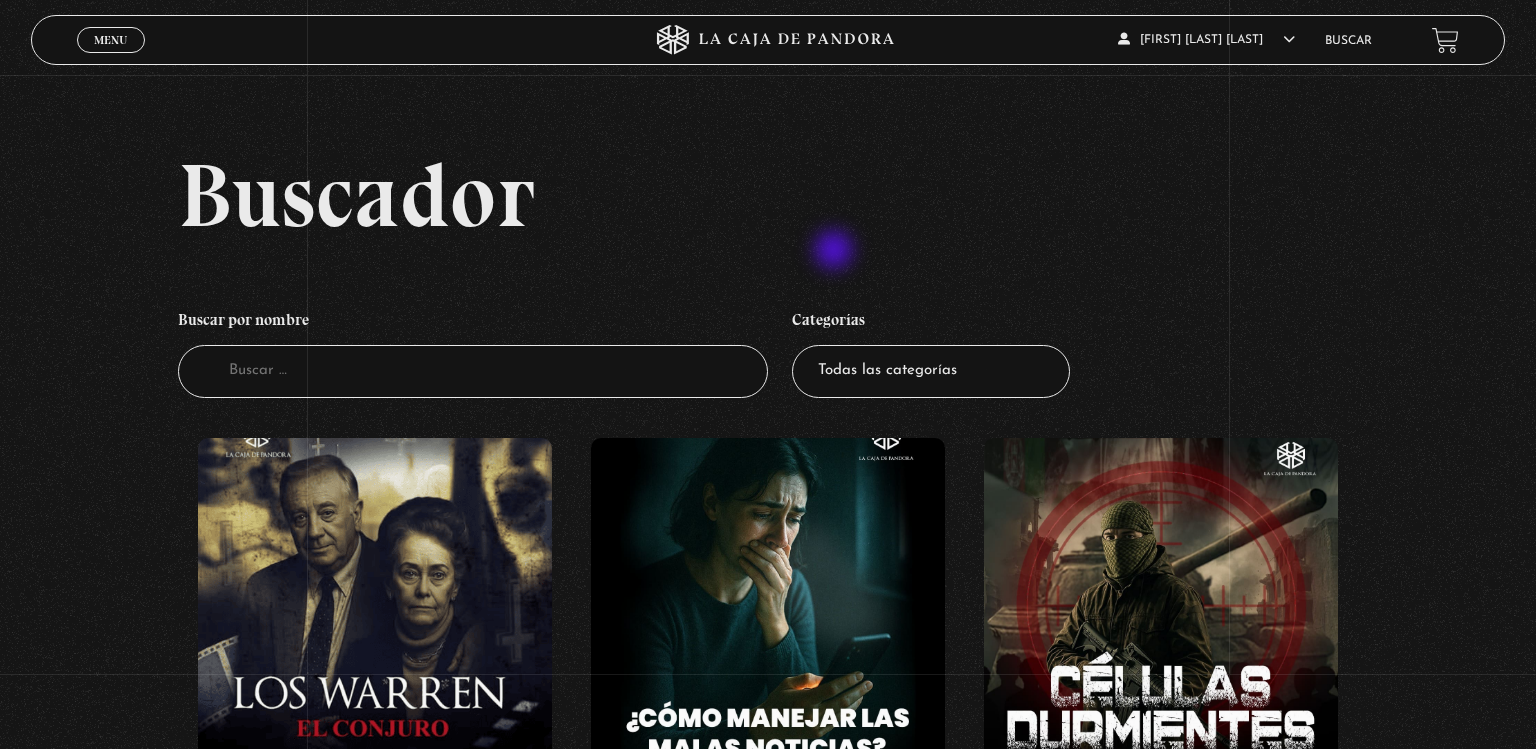 click on "Buscador" at bounding box center [473, 371] 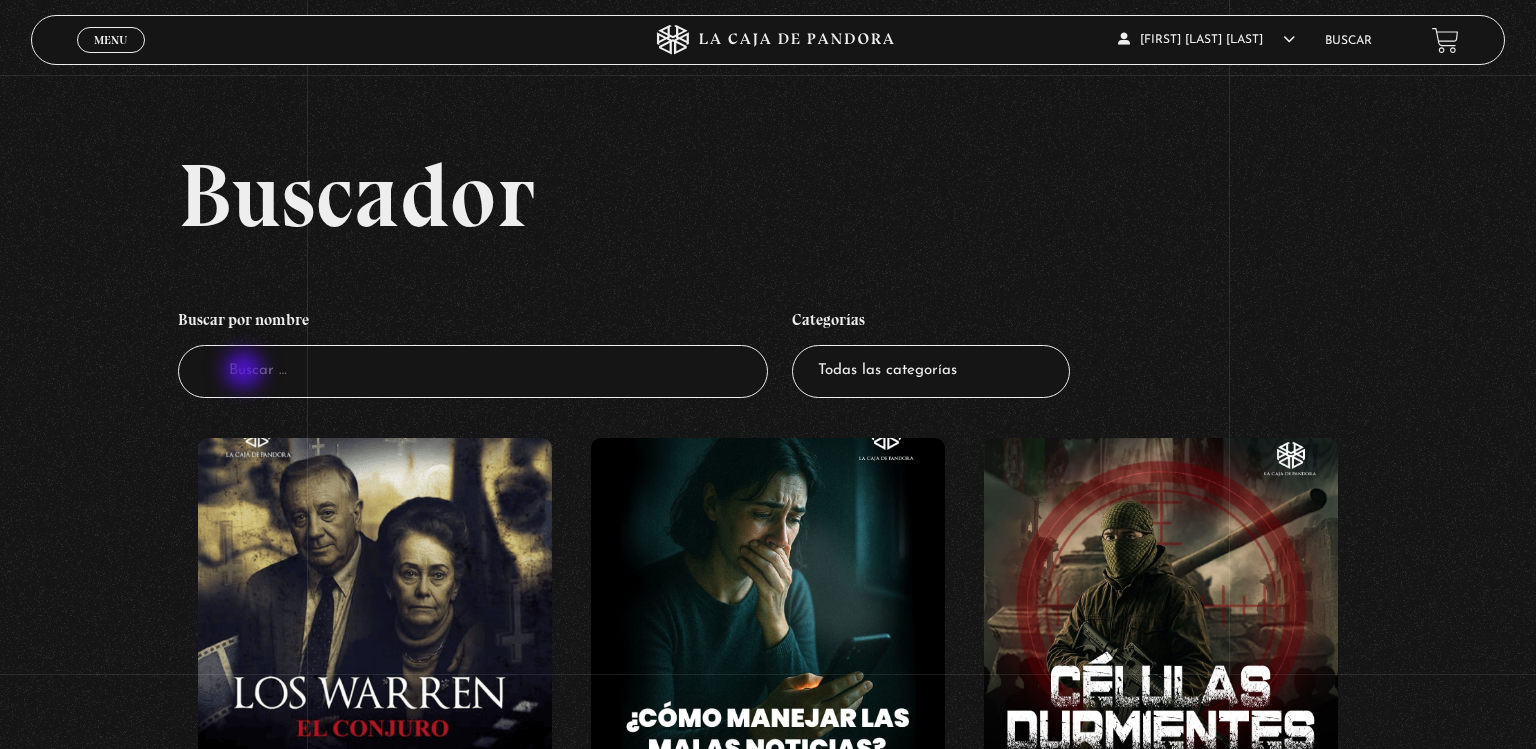 click on "Buscador" at bounding box center (473, 371) 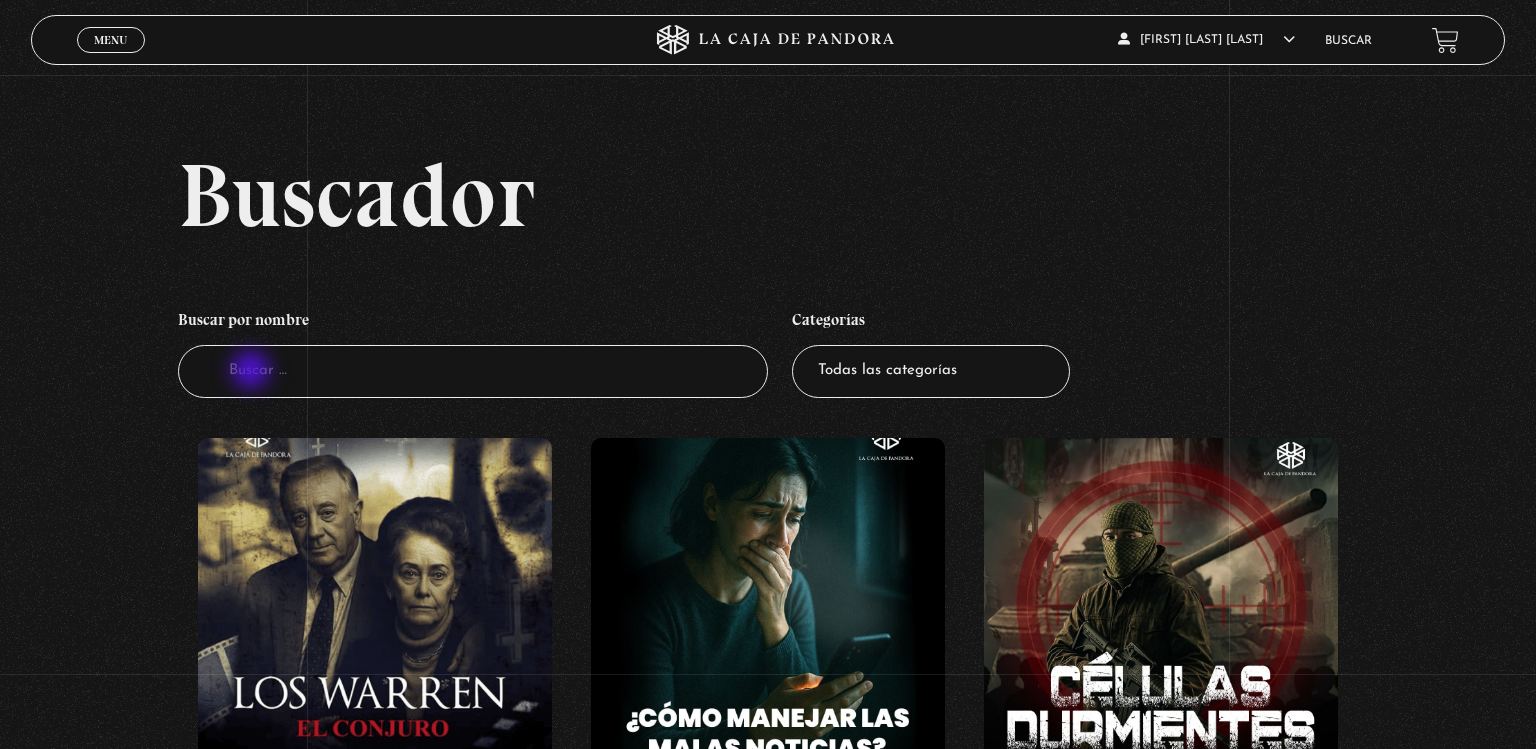 click on "Buscador" at bounding box center (473, 371) 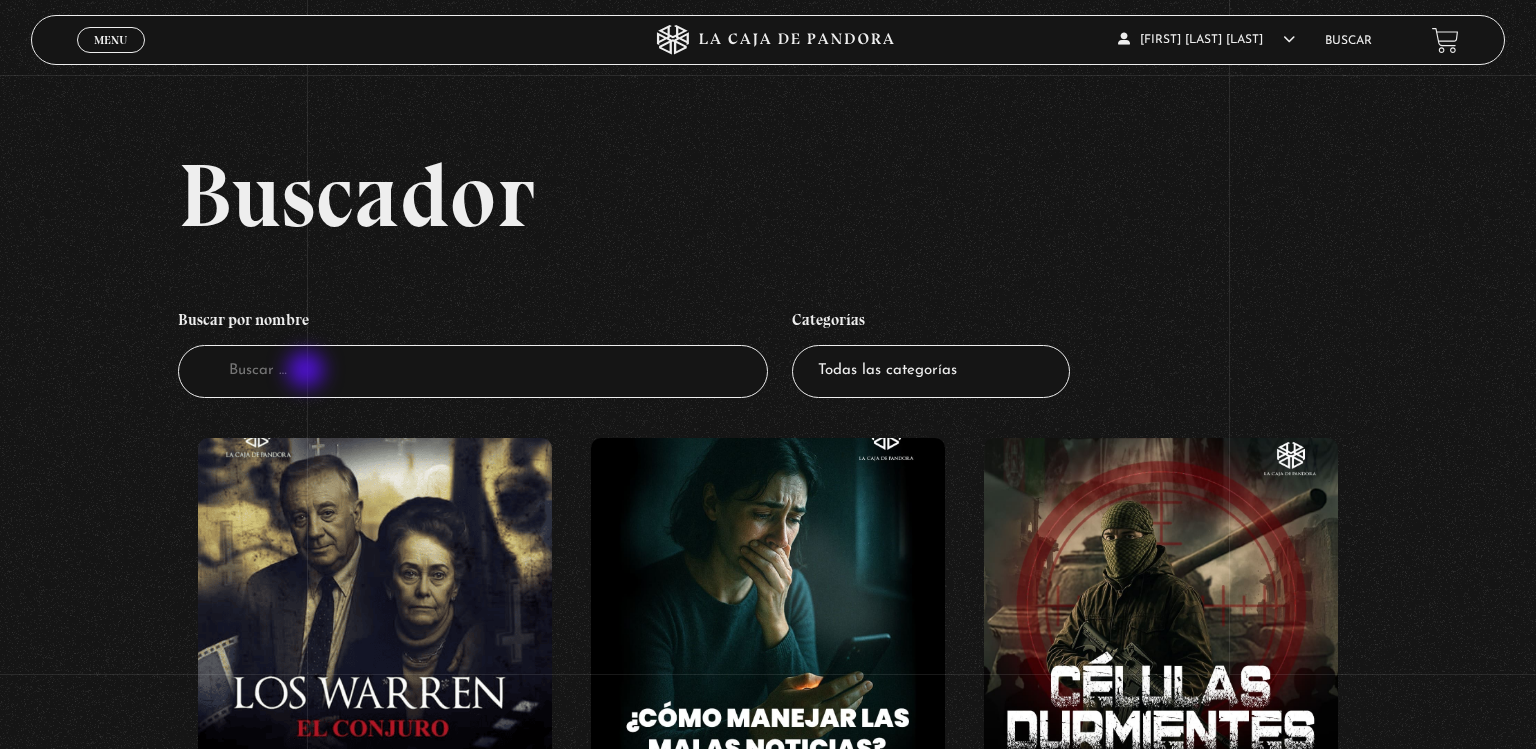 click on "Buscador" at bounding box center [473, 371] 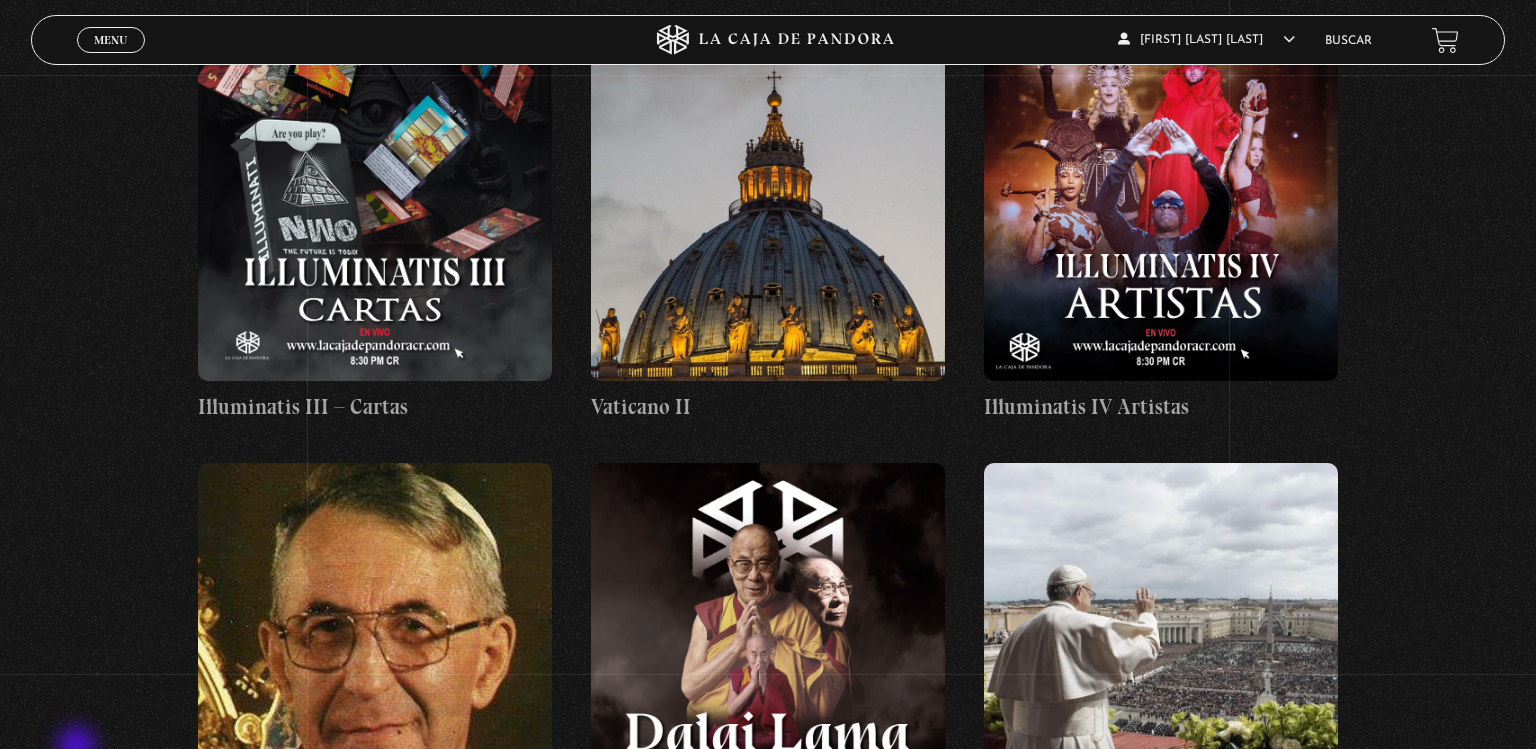 scroll, scrollTop: 24640, scrollLeft: 0, axis: vertical 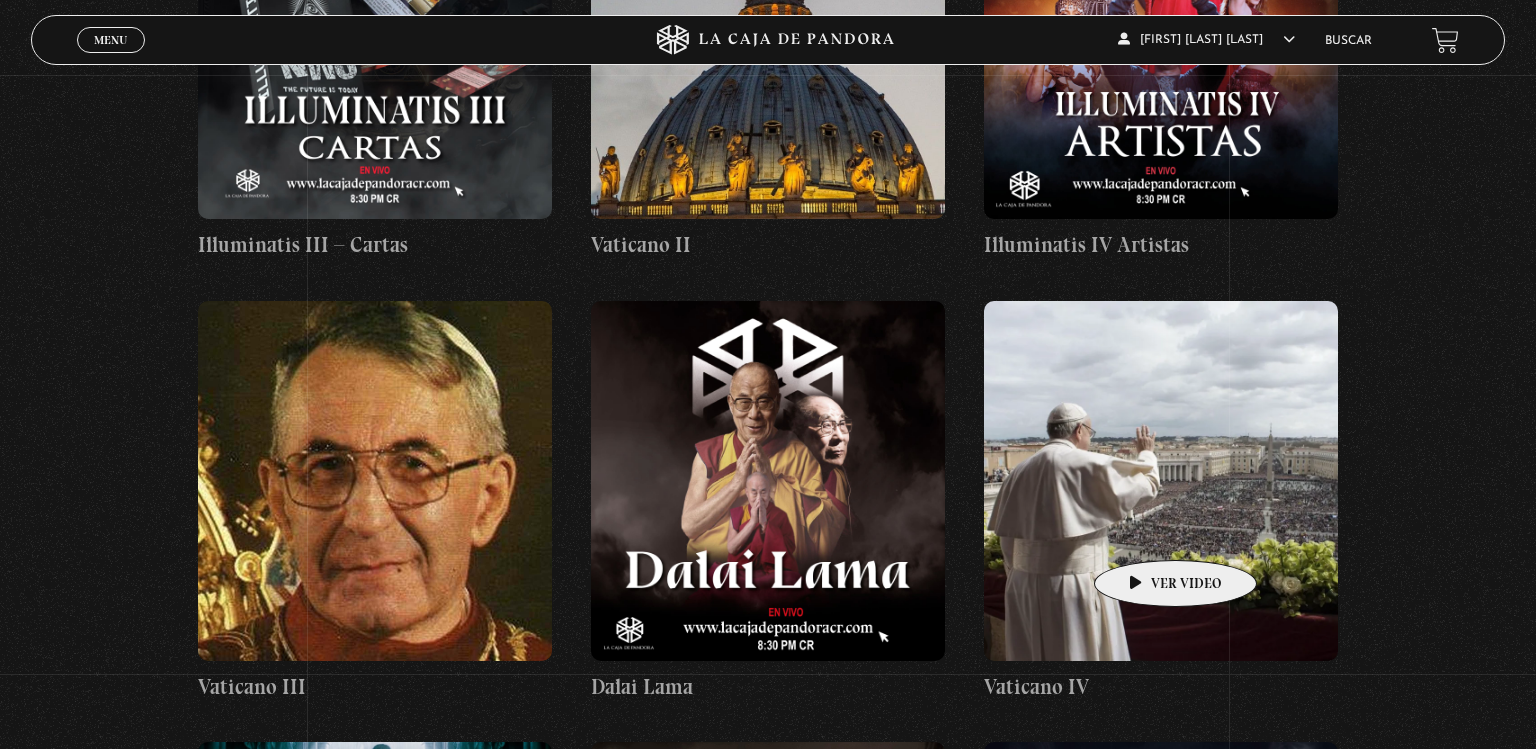 click at bounding box center (1161, 481) 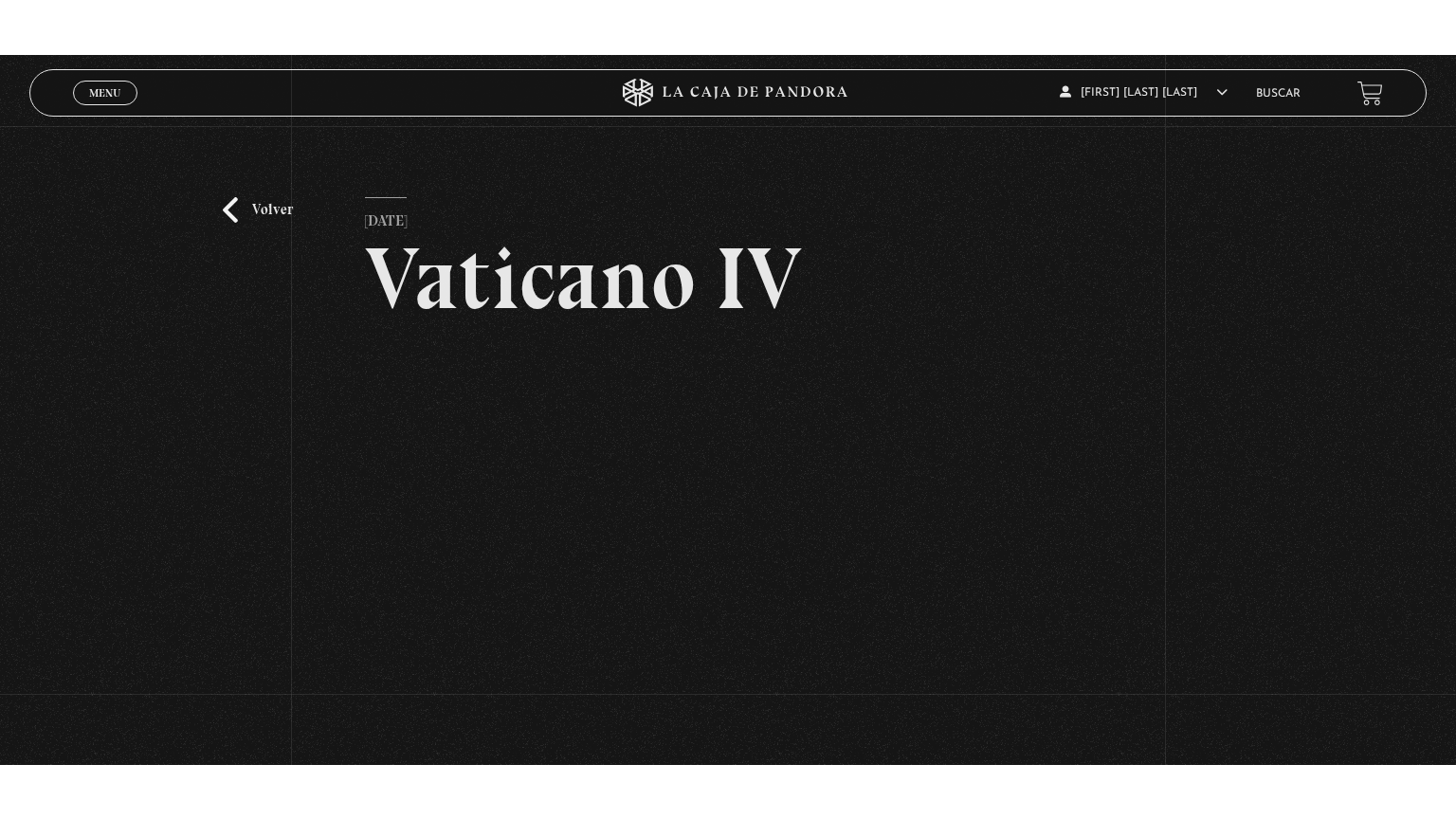 scroll, scrollTop: 0, scrollLeft: 0, axis: both 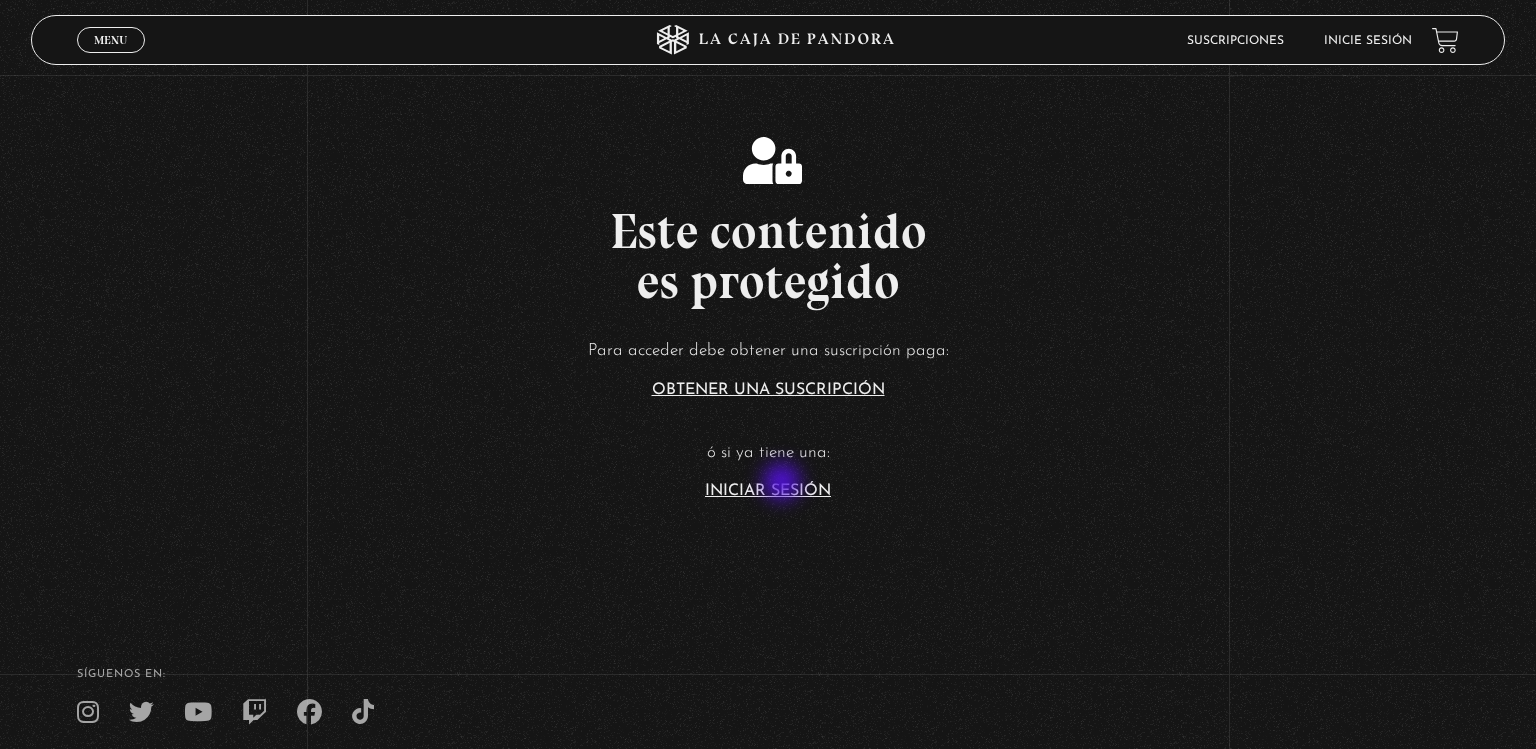 click on "Iniciar Sesión" at bounding box center (768, 491) 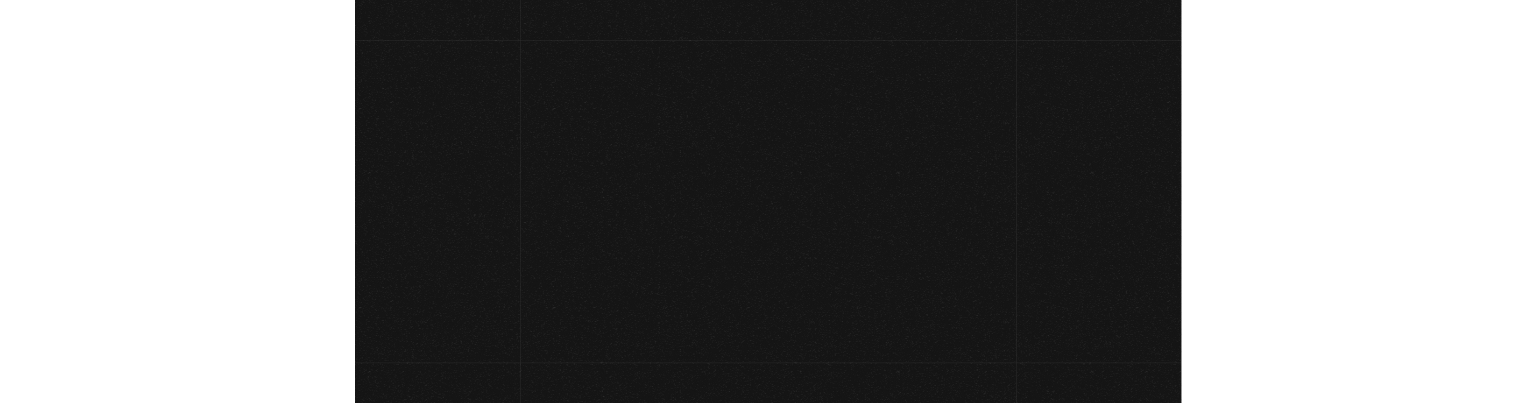 scroll, scrollTop: 0, scrollLeft: 0, axis: both 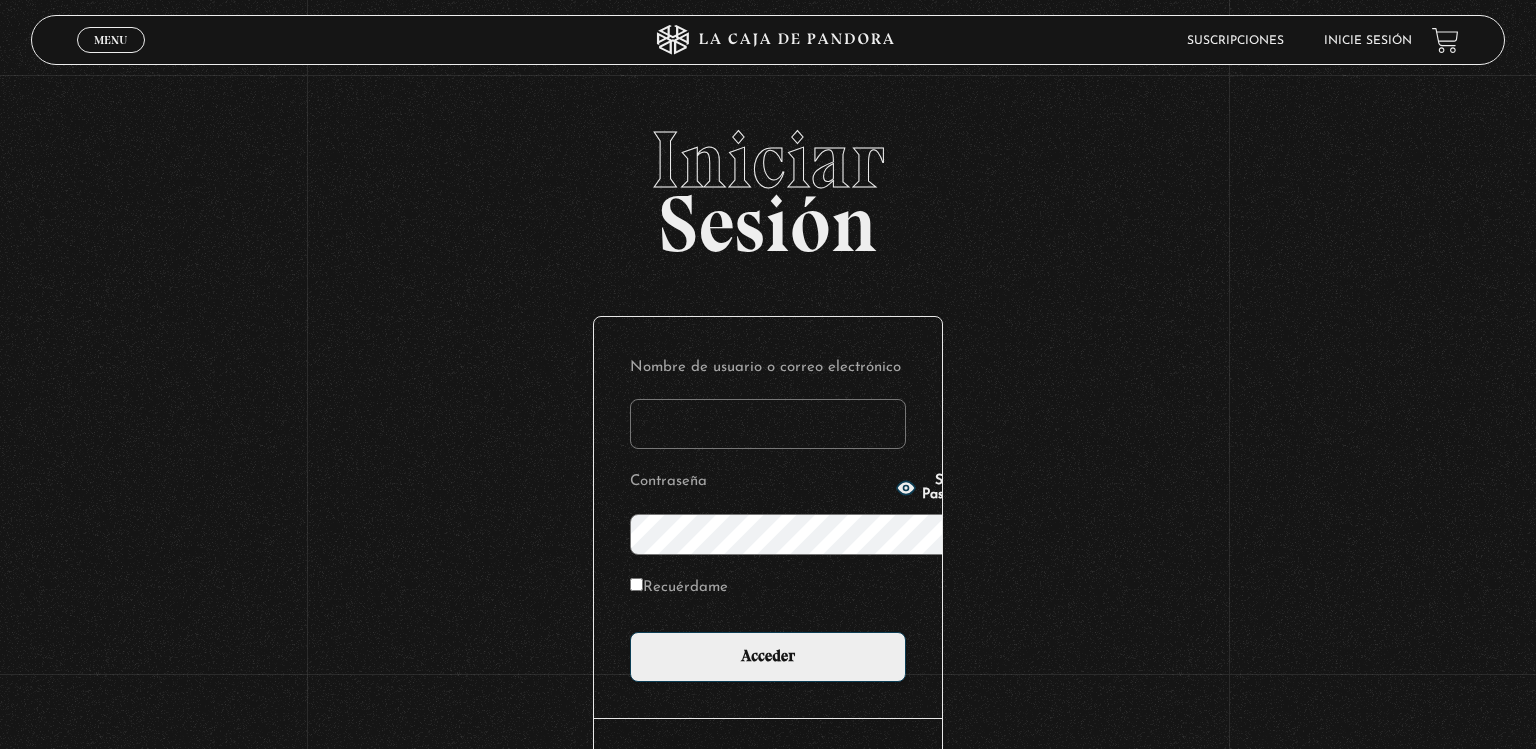 click on "Show Password" at bounding box center [938, 488] 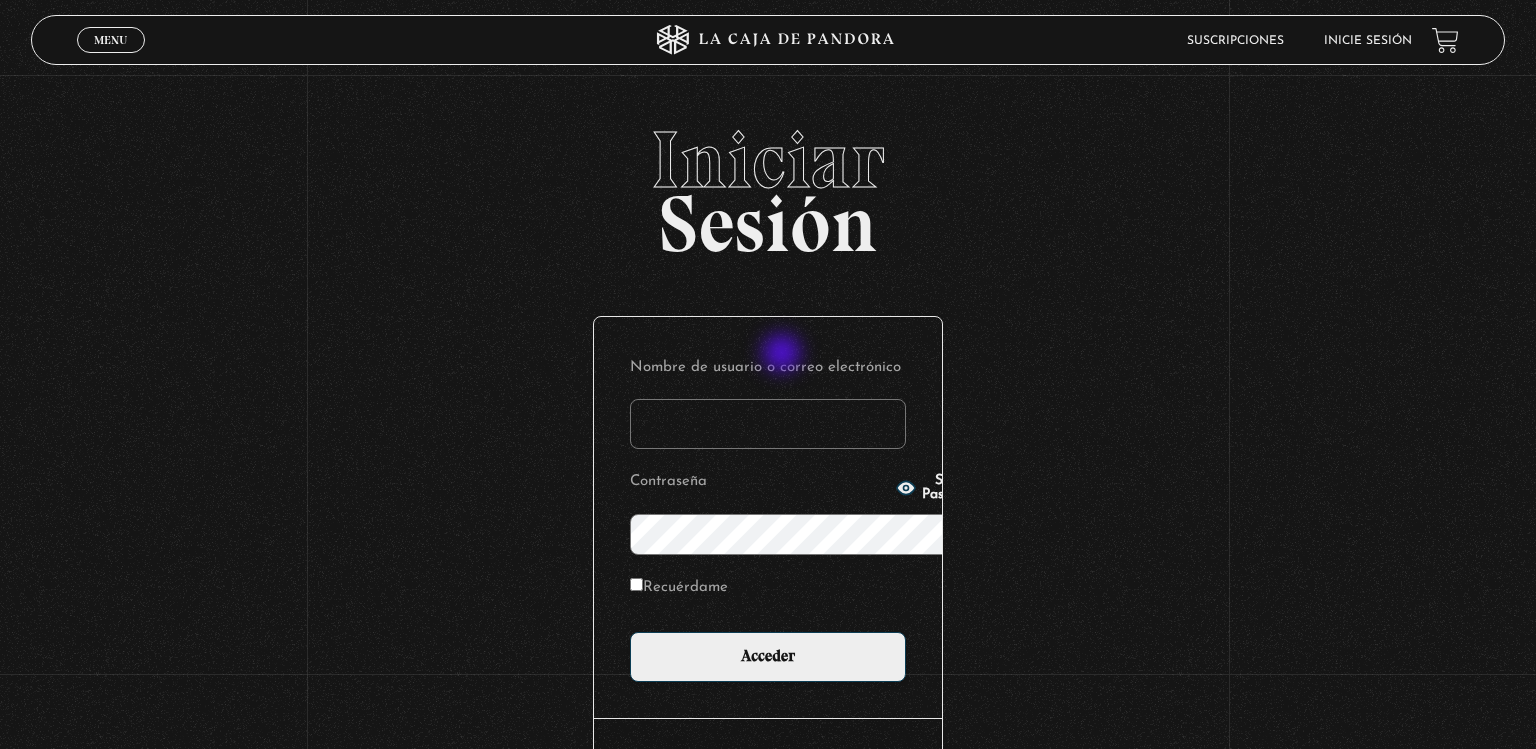 click on "Nombre de usuario o correo electrónico" at bounding box center (768, 424) 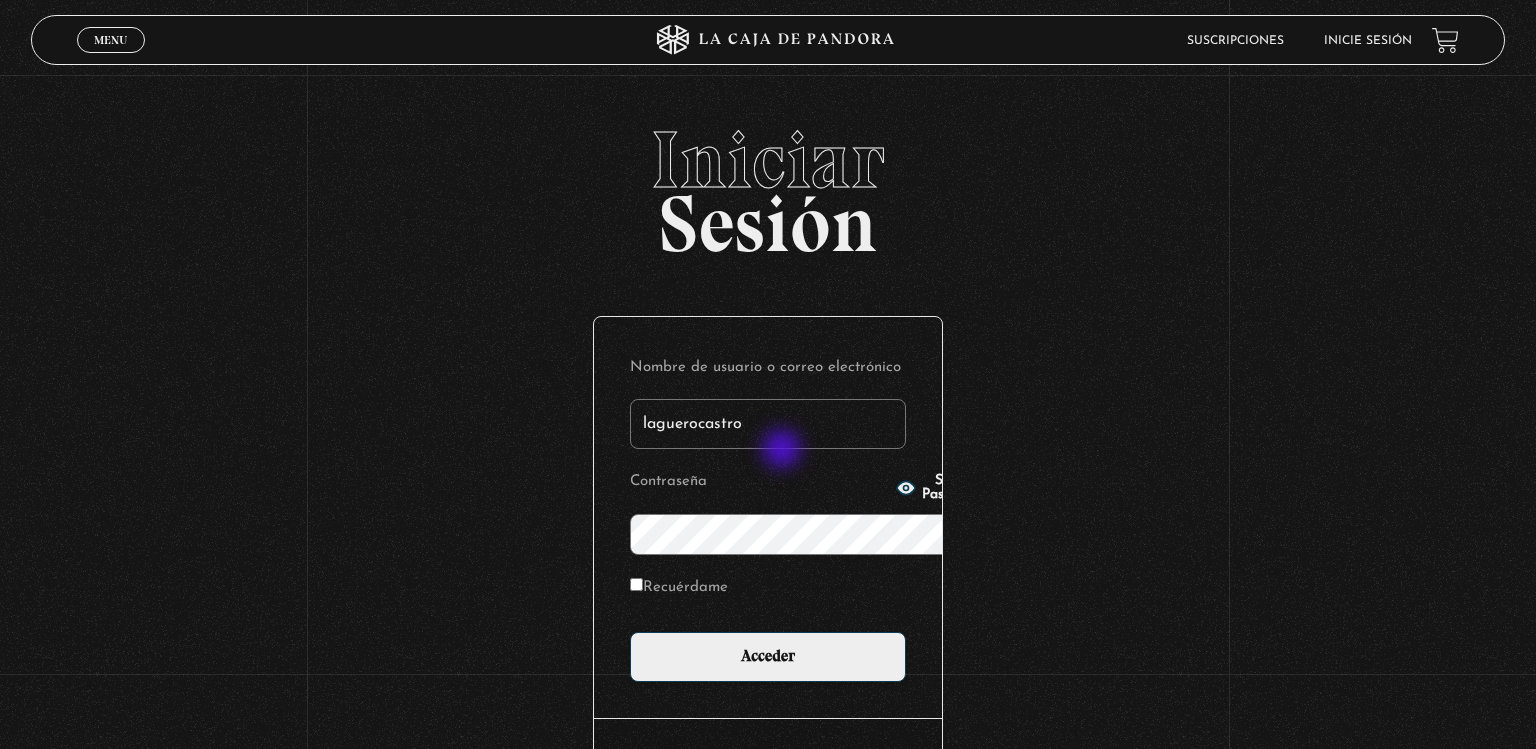 type on "laguerocastro" 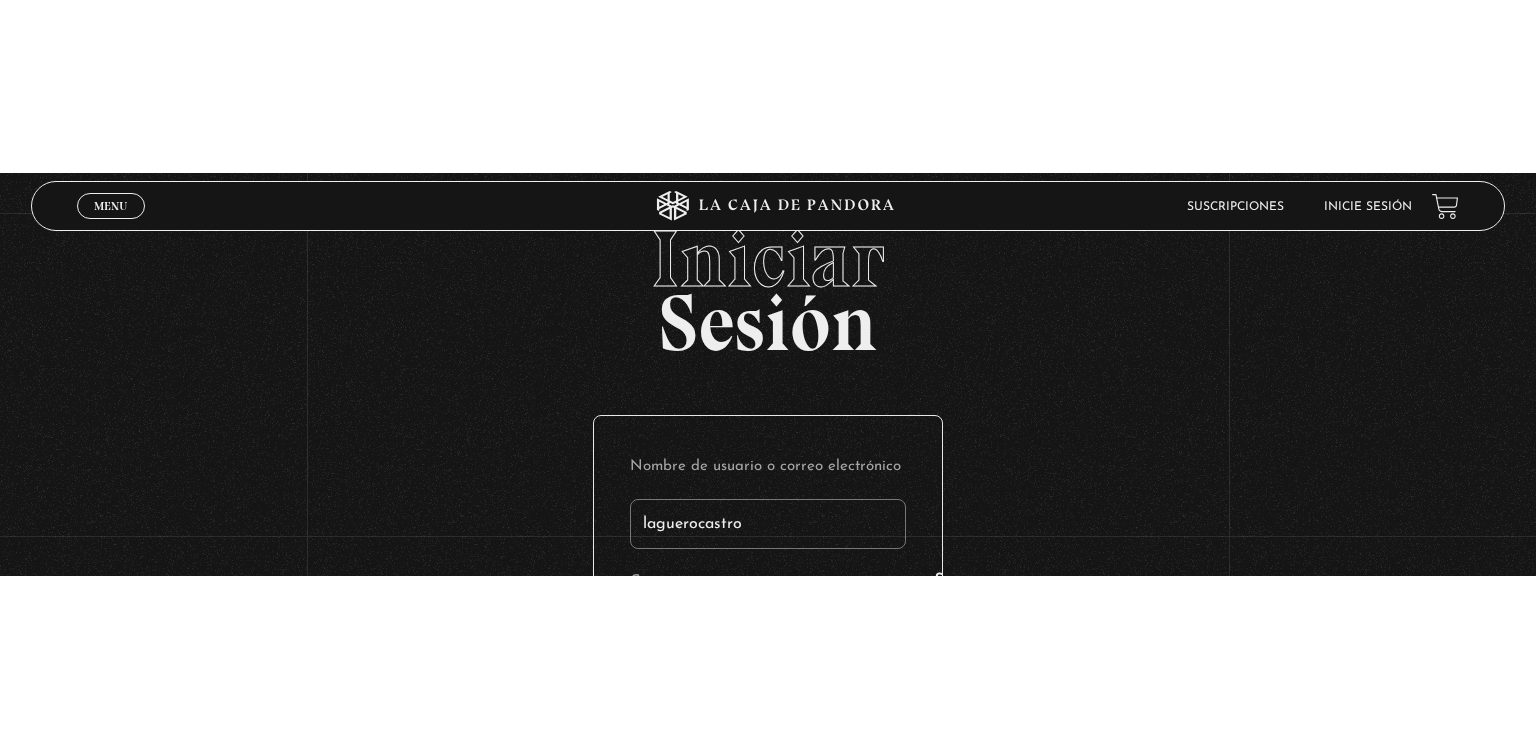 scroll, scrollTop: 0, scrollLeft: 0, axis: both 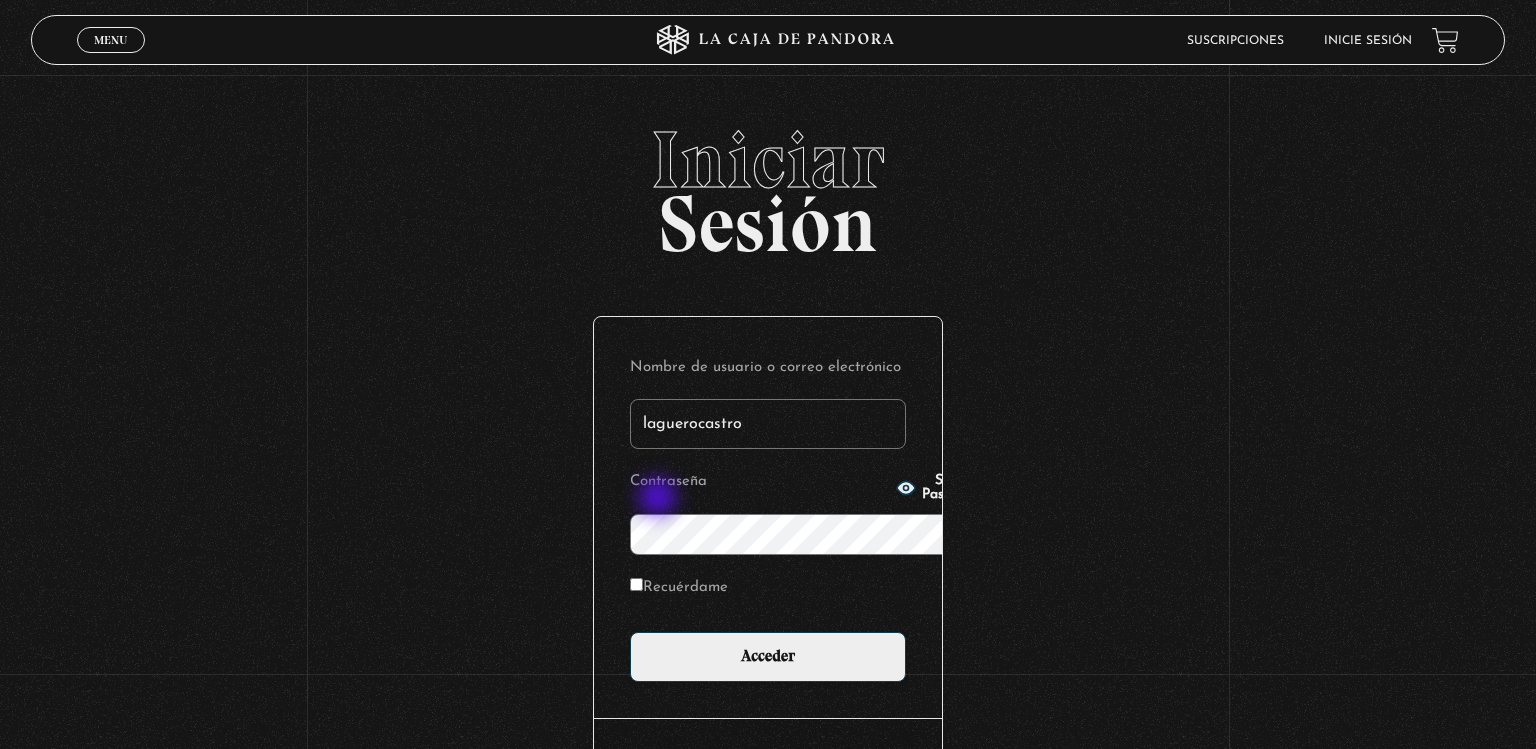 click on "Show Password" at bounding box center [951, 488] 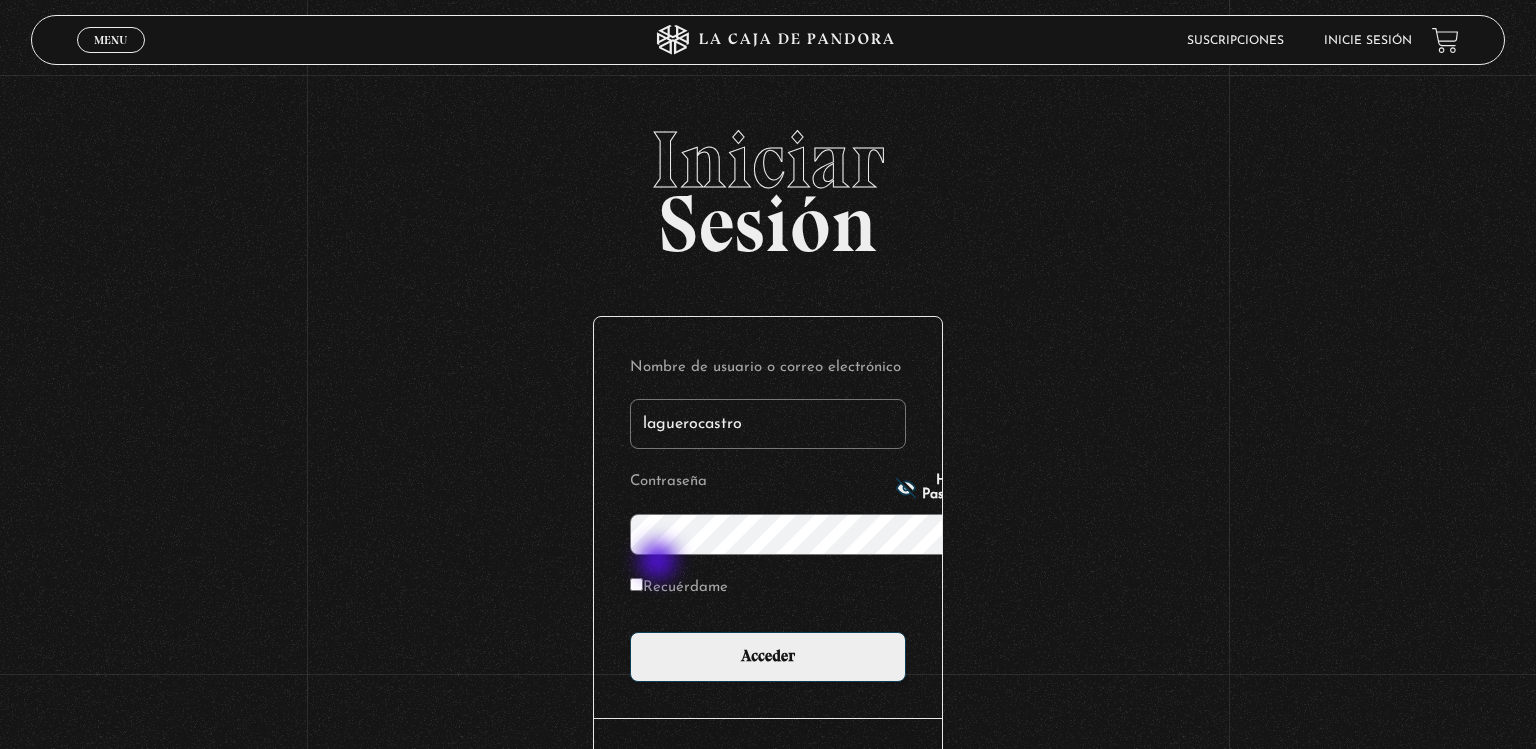 click on "Recuérdame" at bounding box center (679, 588) 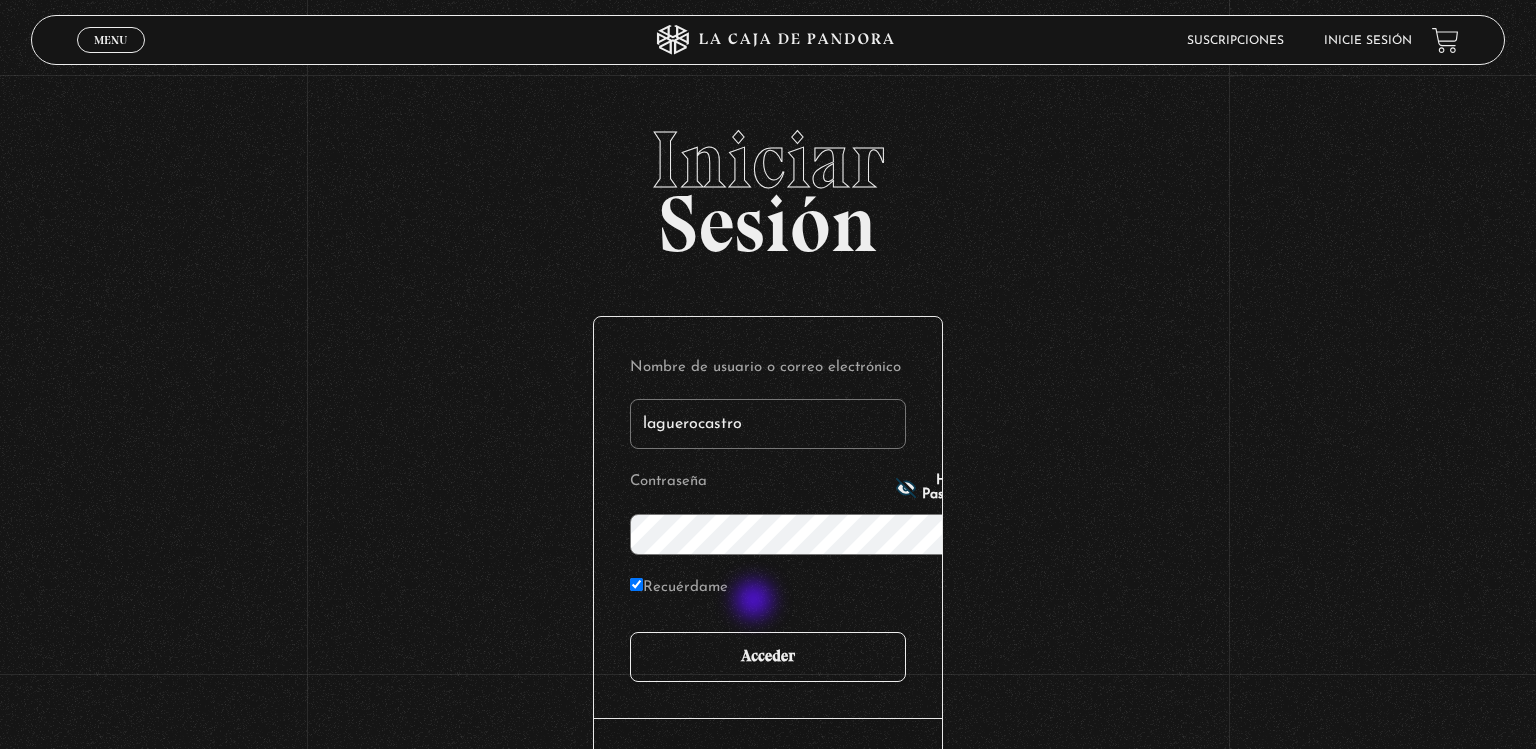 click on "Acceder" at bounding box center [768, 657] 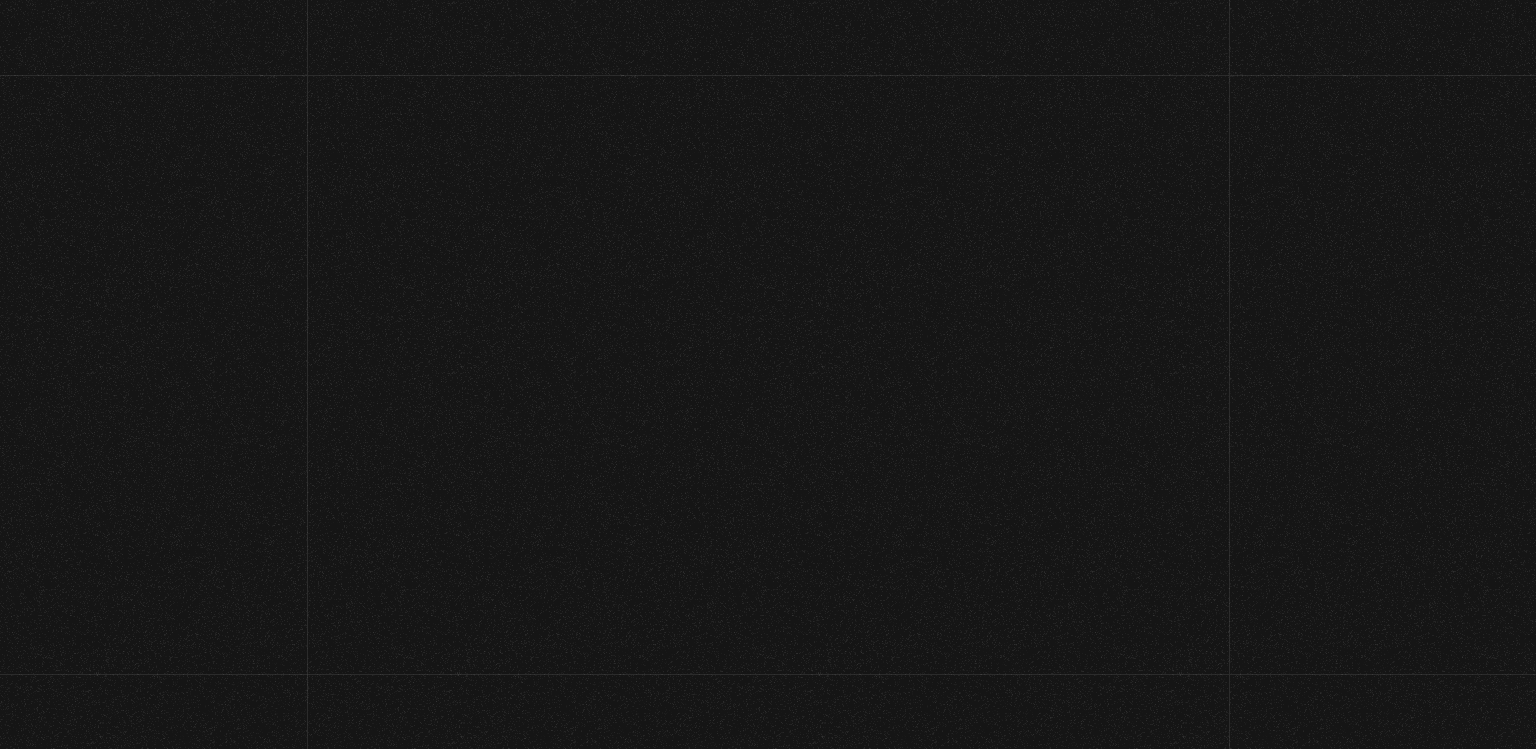 scroll, scrollTop: 0, scrollLeft: 0, axis: both 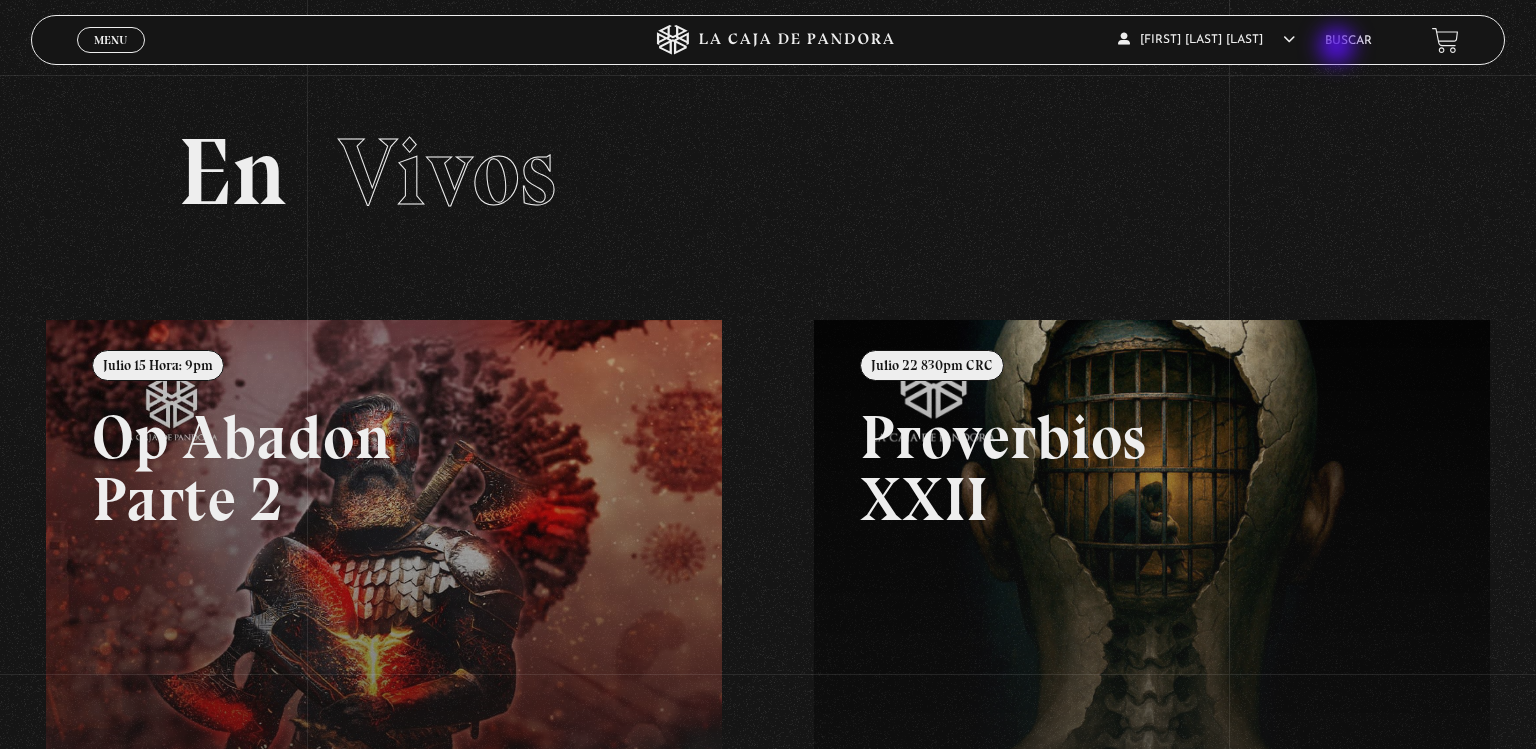 click on "Buscar" at bounding box center [1348, 40] 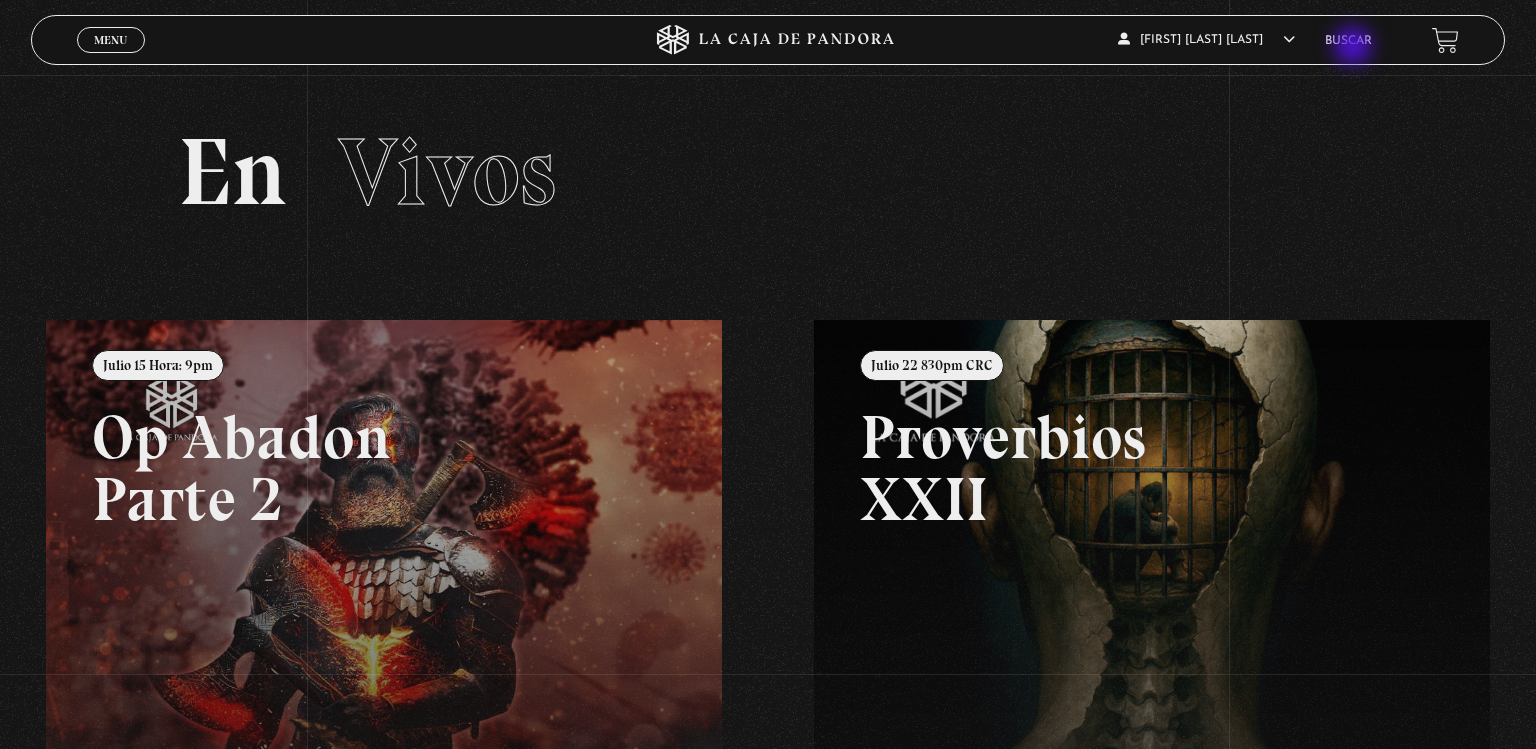 click on "Buscar" at bounding box center [1348, 40] 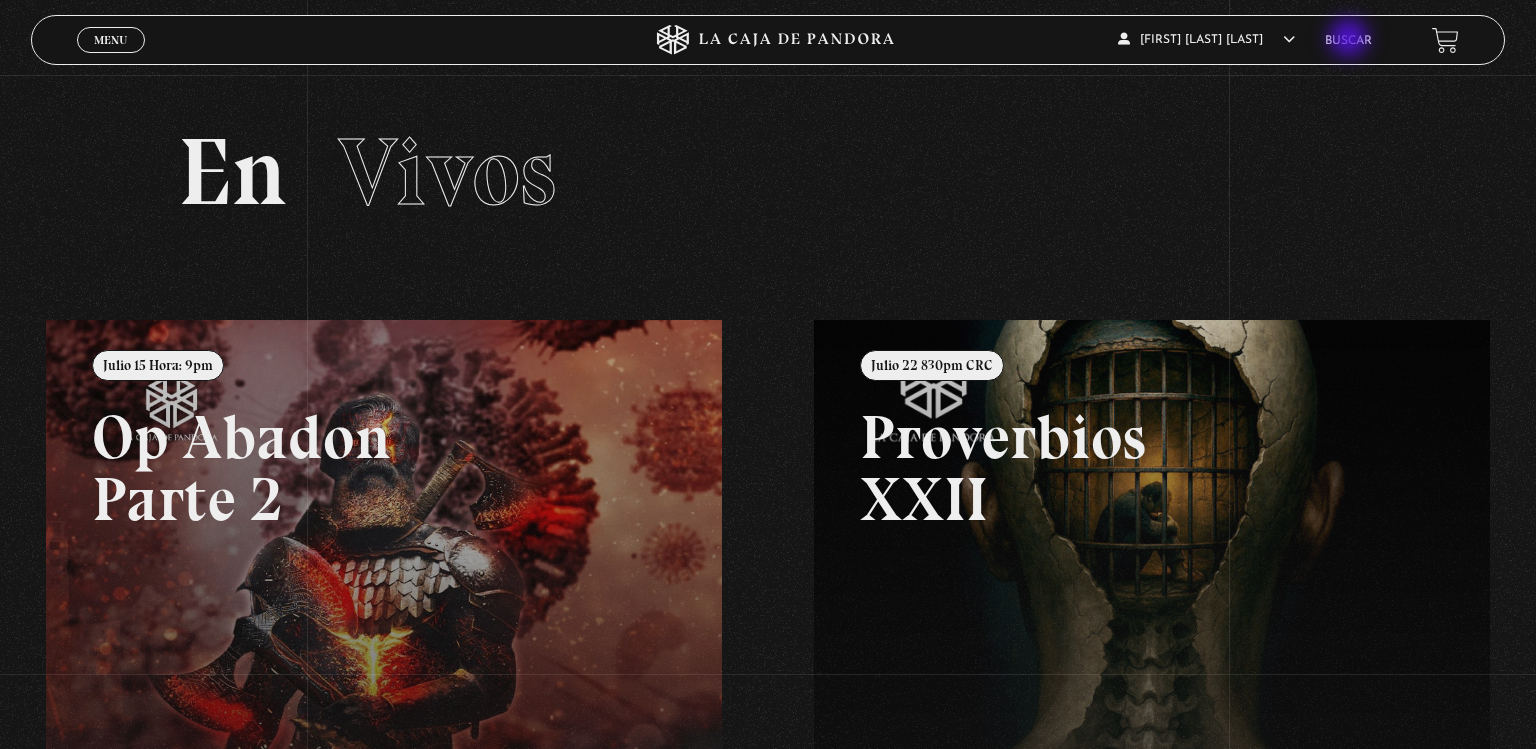 click on "Buscar" at bounding box center [1348, 41] 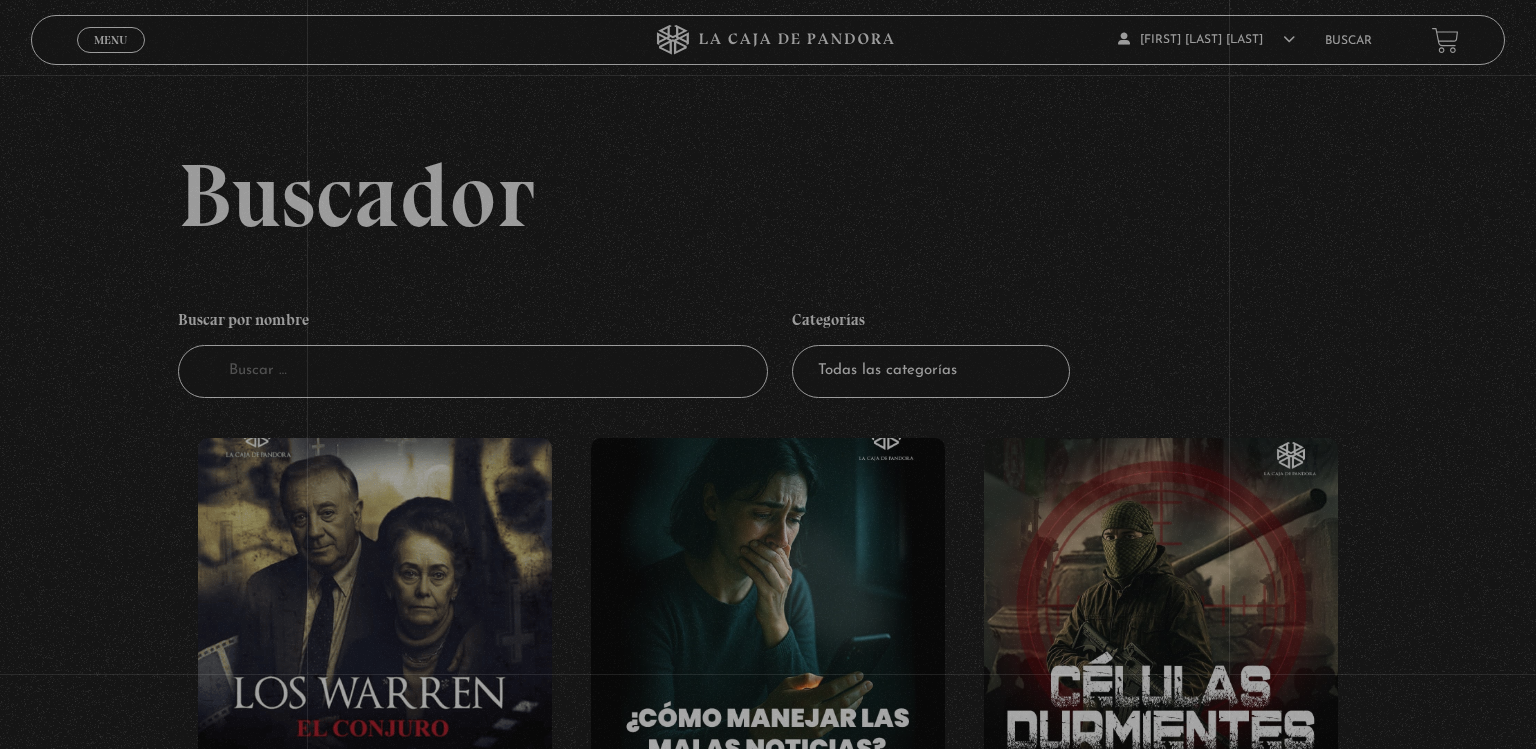 scroll, scrollTop: 0, scrollLeft: 0, axis: both 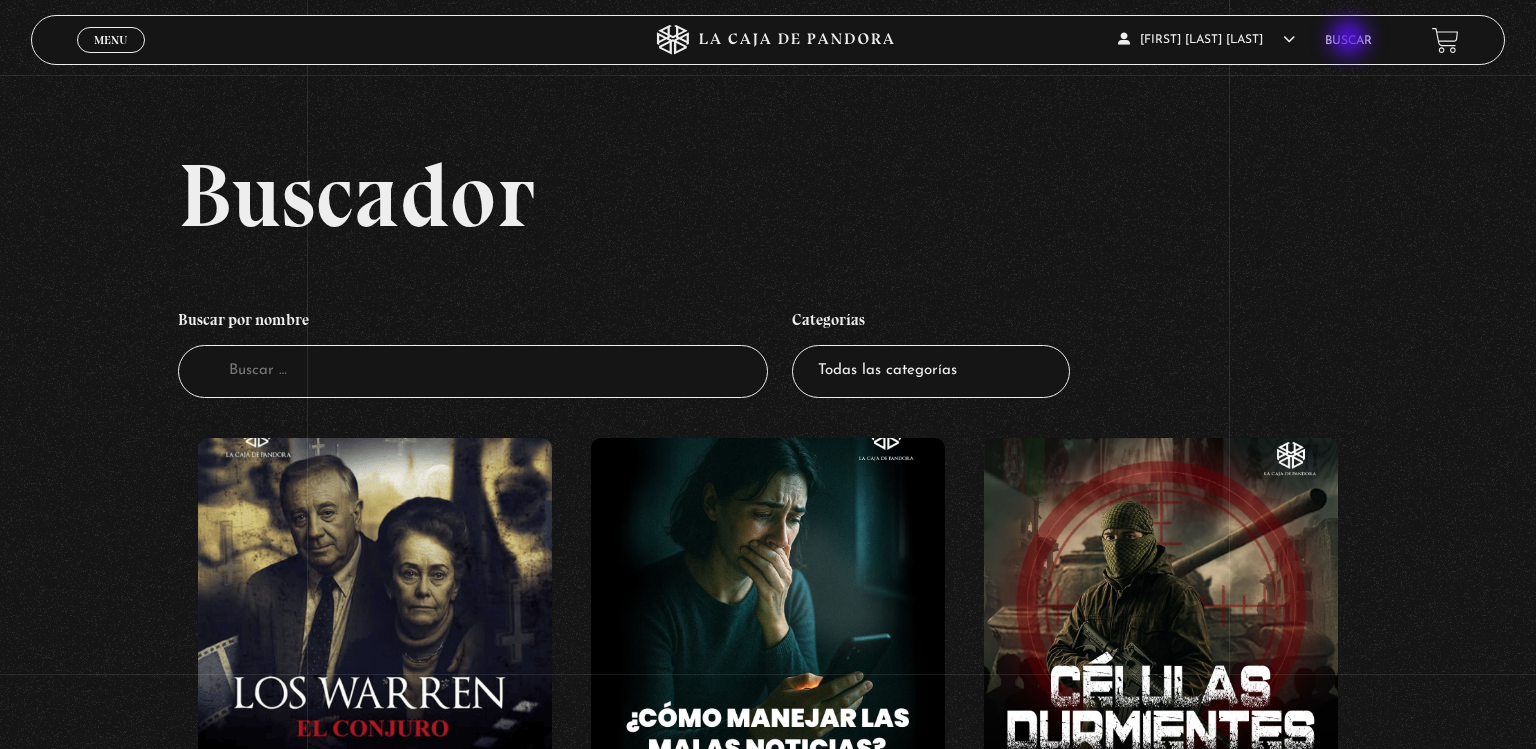 click on "Buscar" at bounding box center (1348, 41) 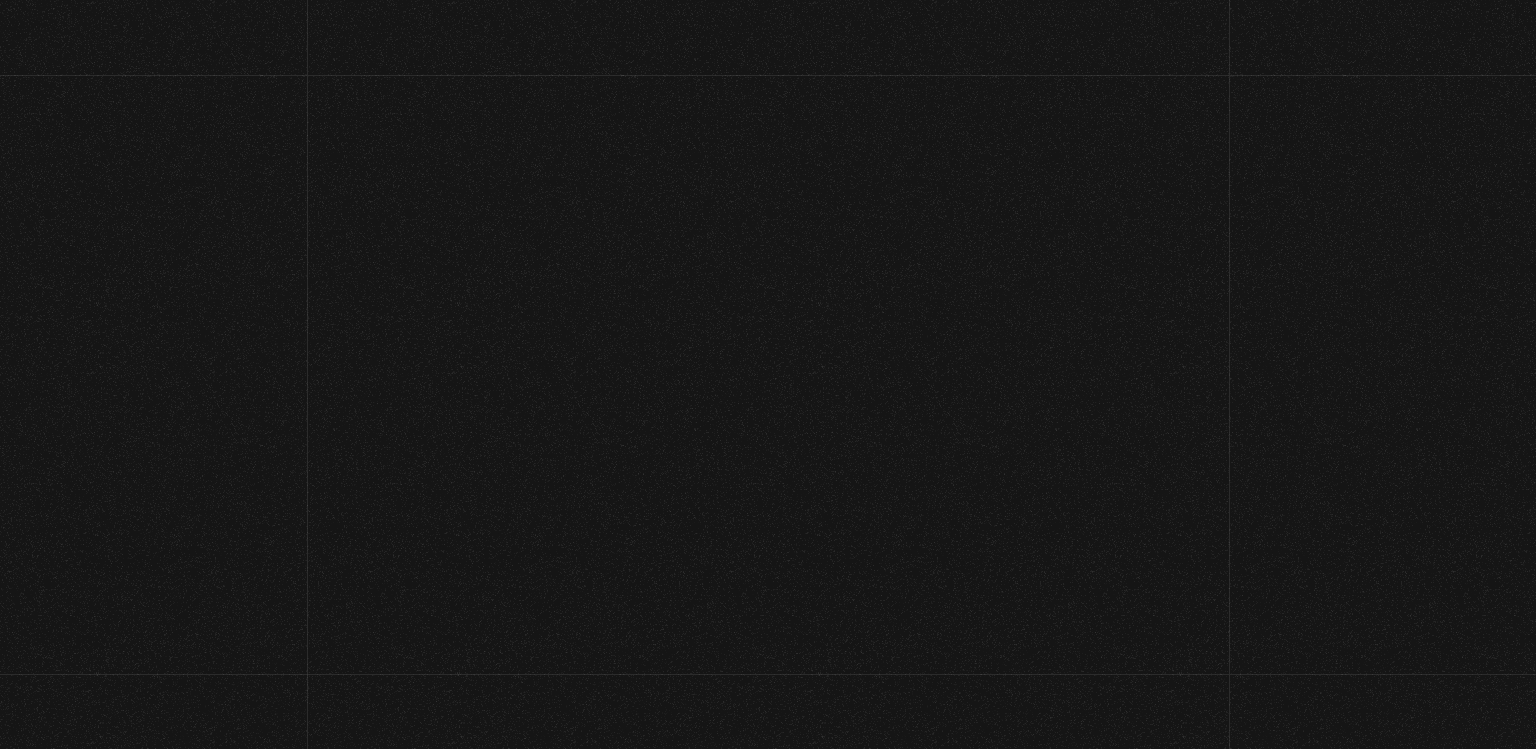 scroll, scrollTop: 0, scrollLeft: 0, axis: both 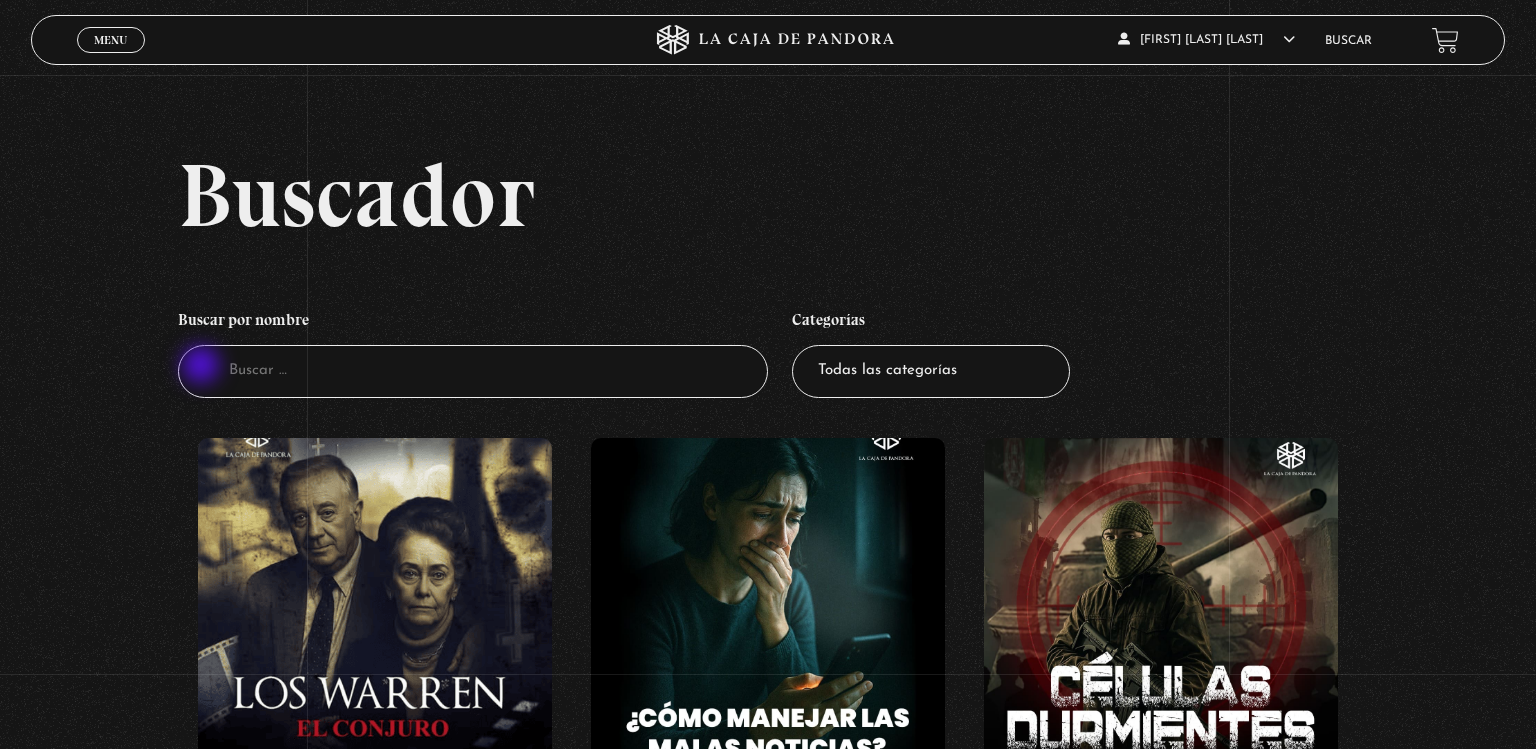 click on "Buscador" at bounding box center (473, 371) 